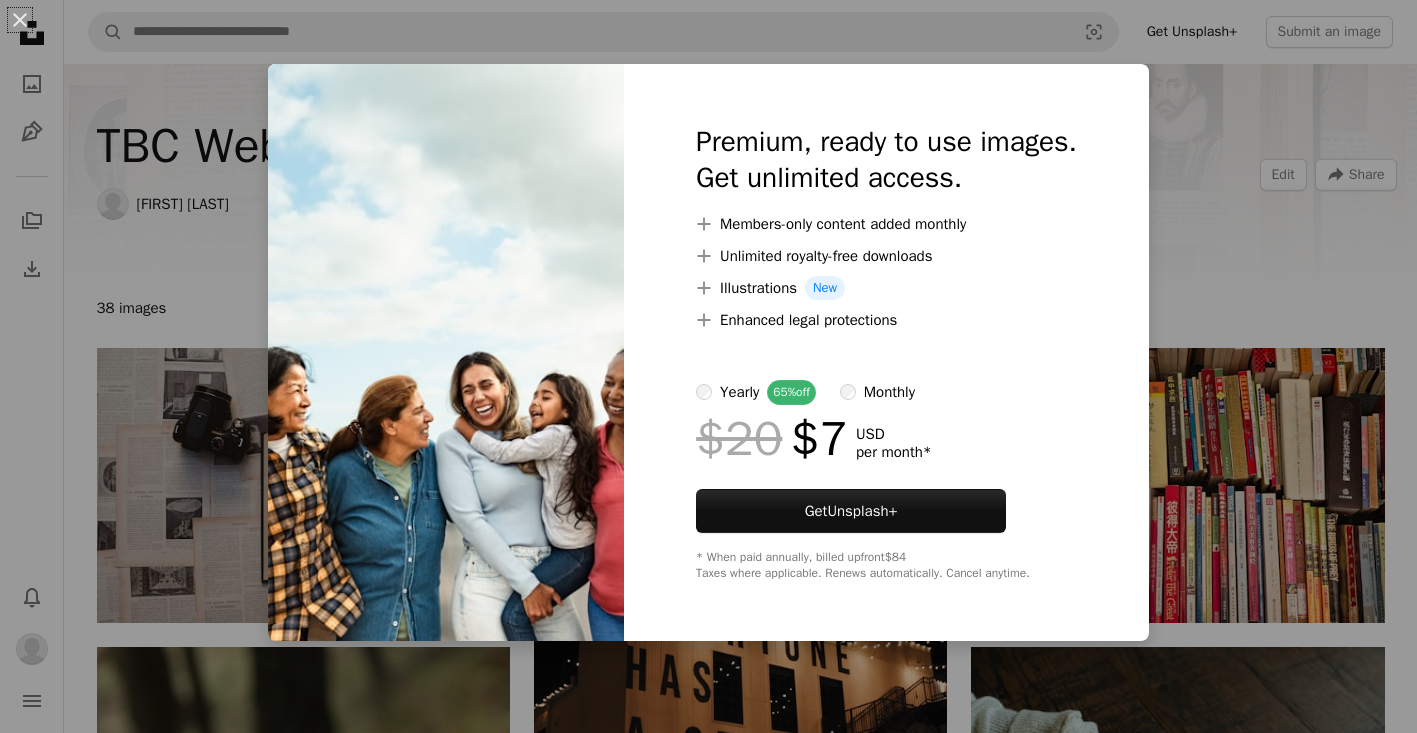 scroll, scrollTop: 2836, scrollLeft: 0, axis: vertical 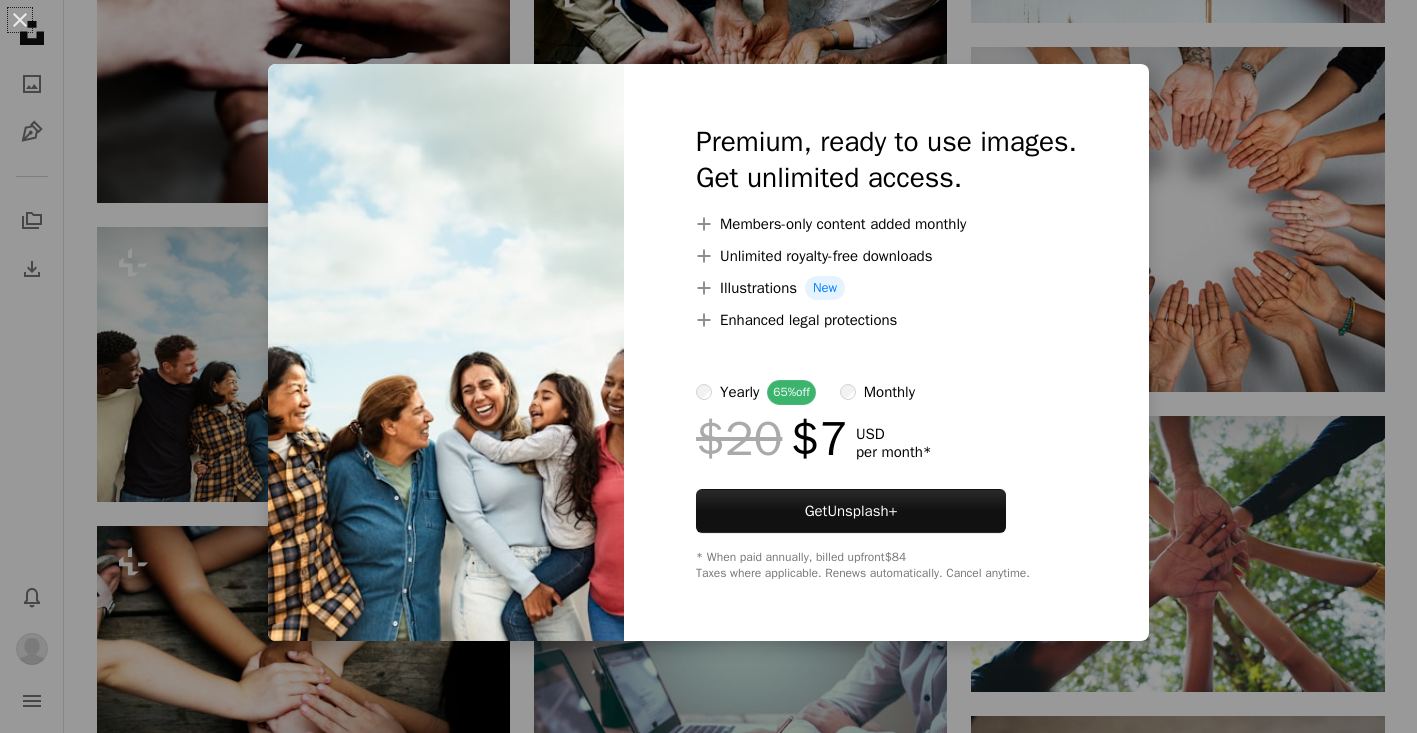 click on "An X shape Premium, ready to use images. Get unlimited access. A plus sign Members-only content added monthly A plus sign Unlimited royalty-free downloads A plus sign Illustrations  New A plus sign Enhanced legal protections yearly 65%  off monthly $20   $7 USD per month * Get  Unsplash+ * When paid annually, billed upfront  $84 Taxes where applicable. Renews automatically. Cancel anytime." at bounding box center (708, 366) 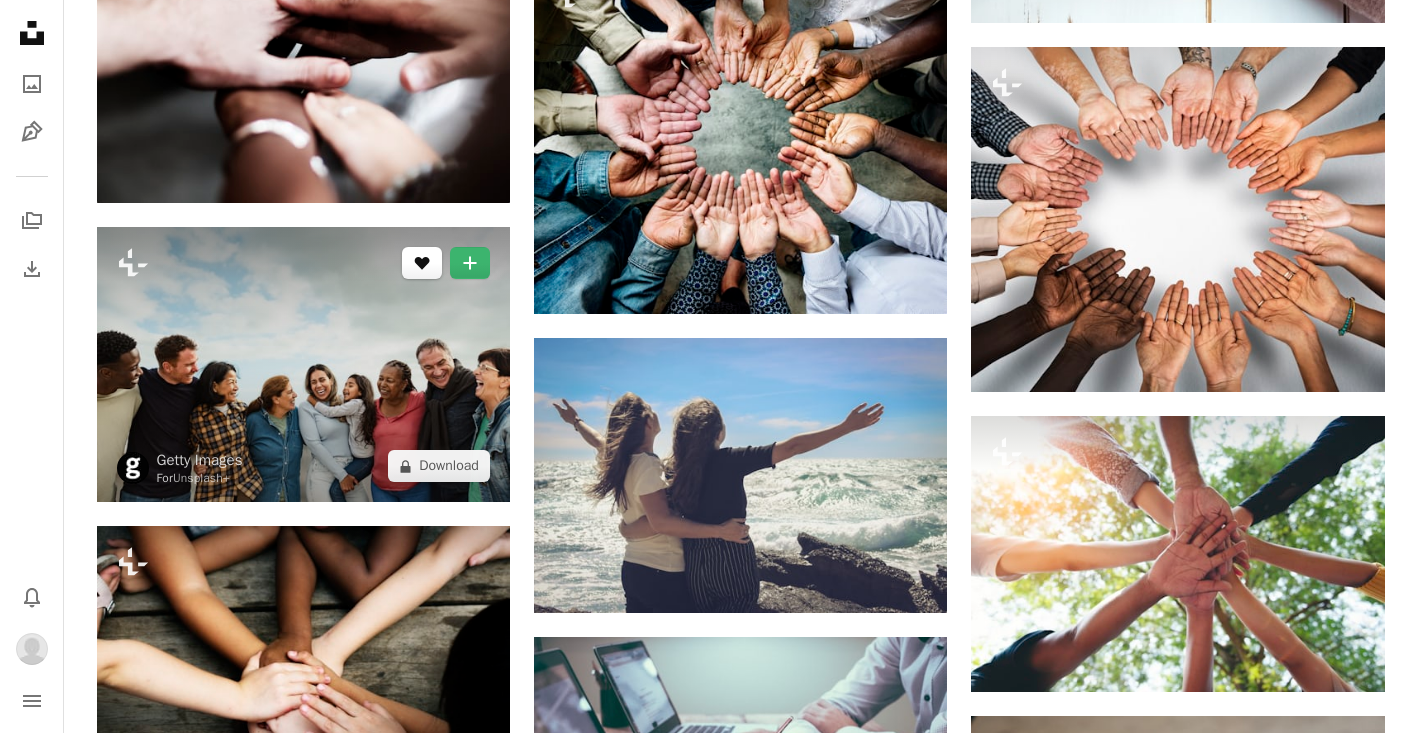 click 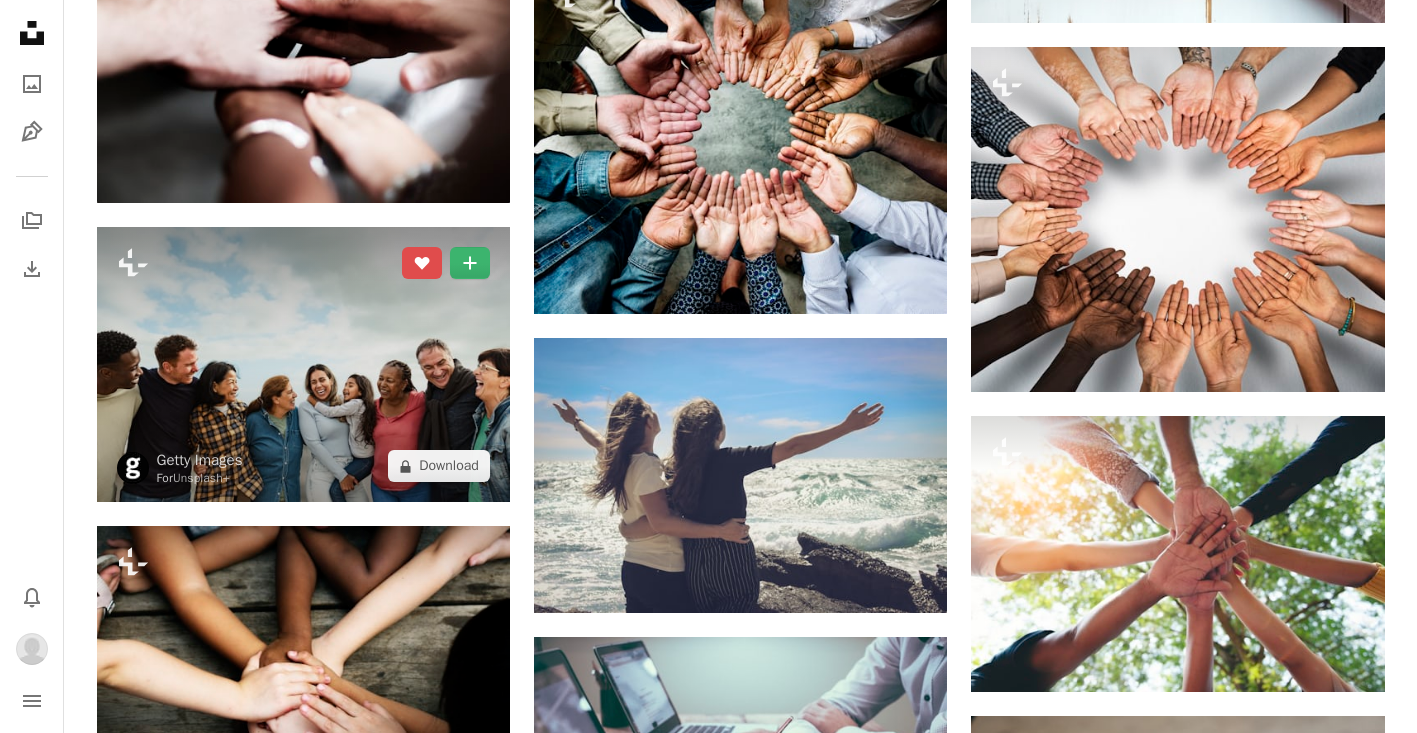 click 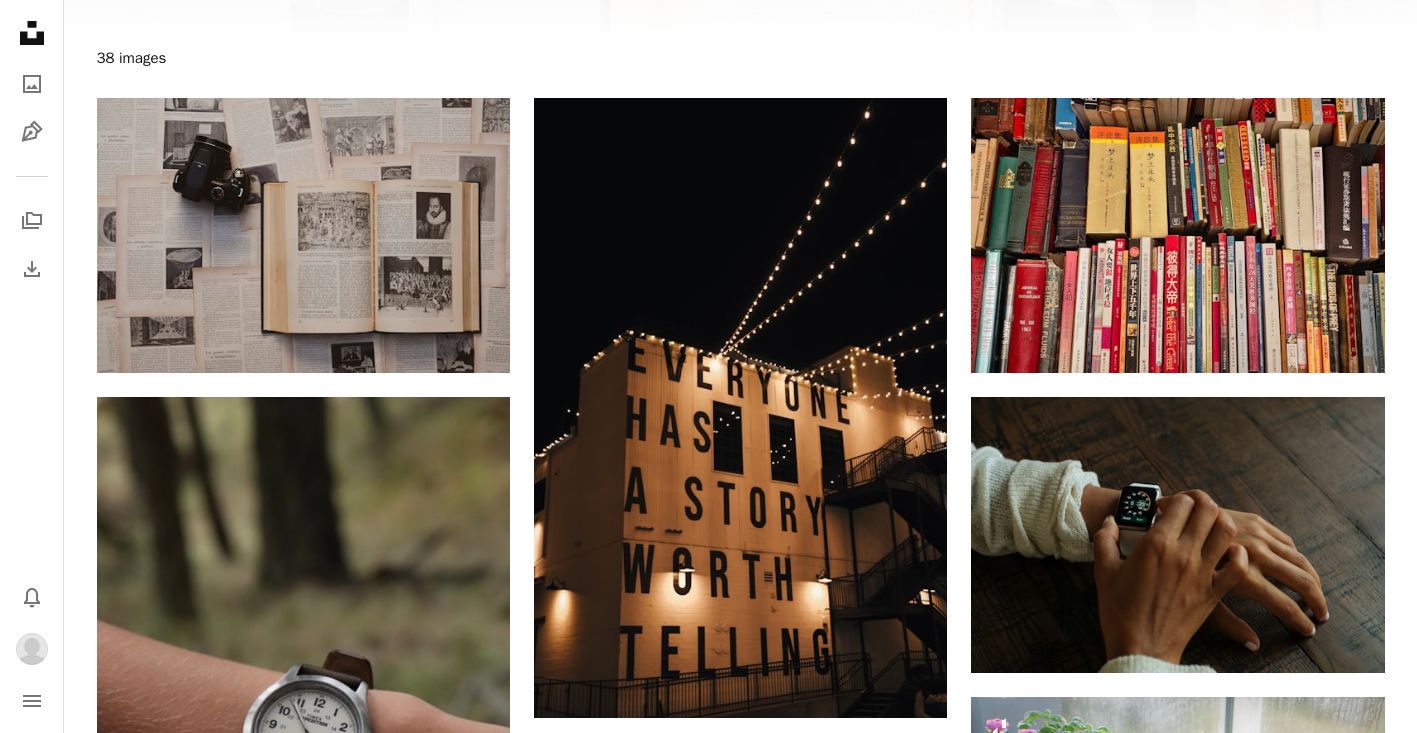 scroll, scrollTop: 0, scrollLeft: 0, axis: both 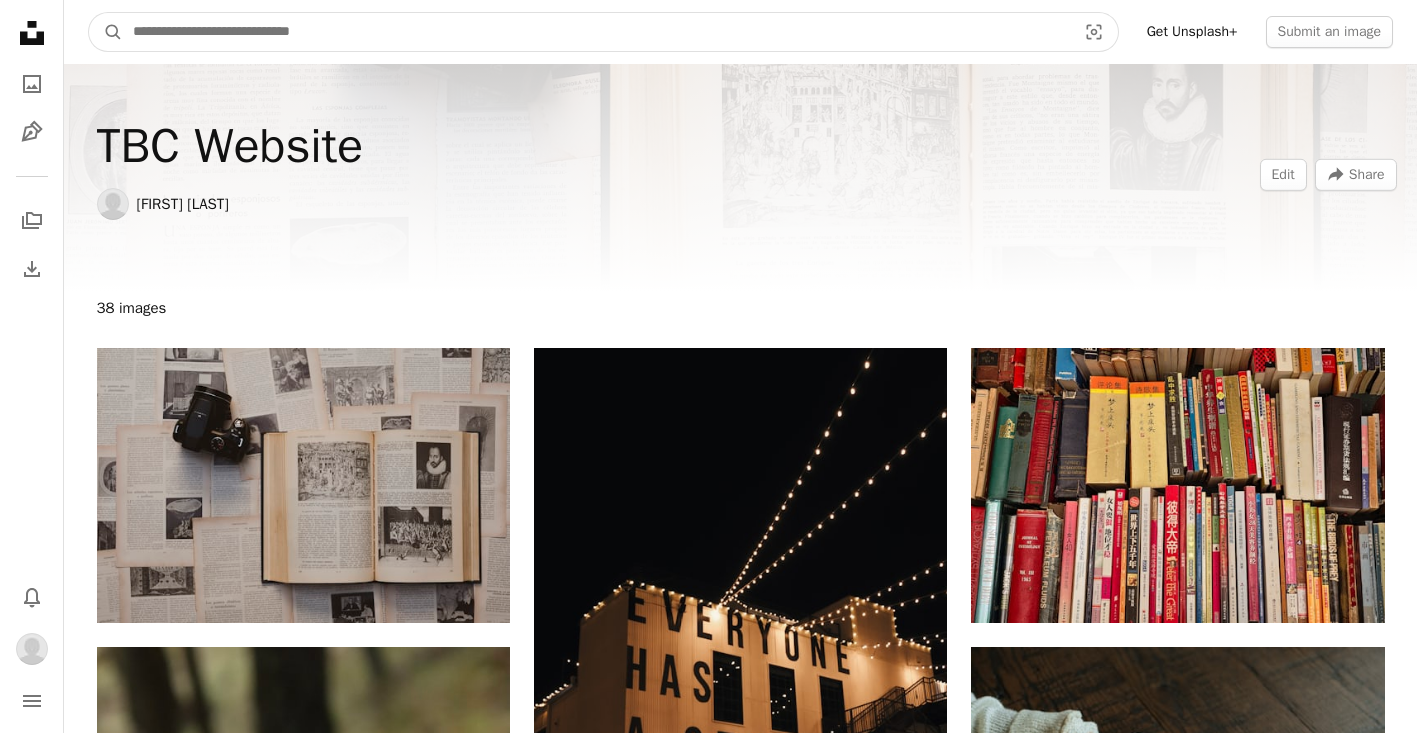 click at bounding box center [596, 32] 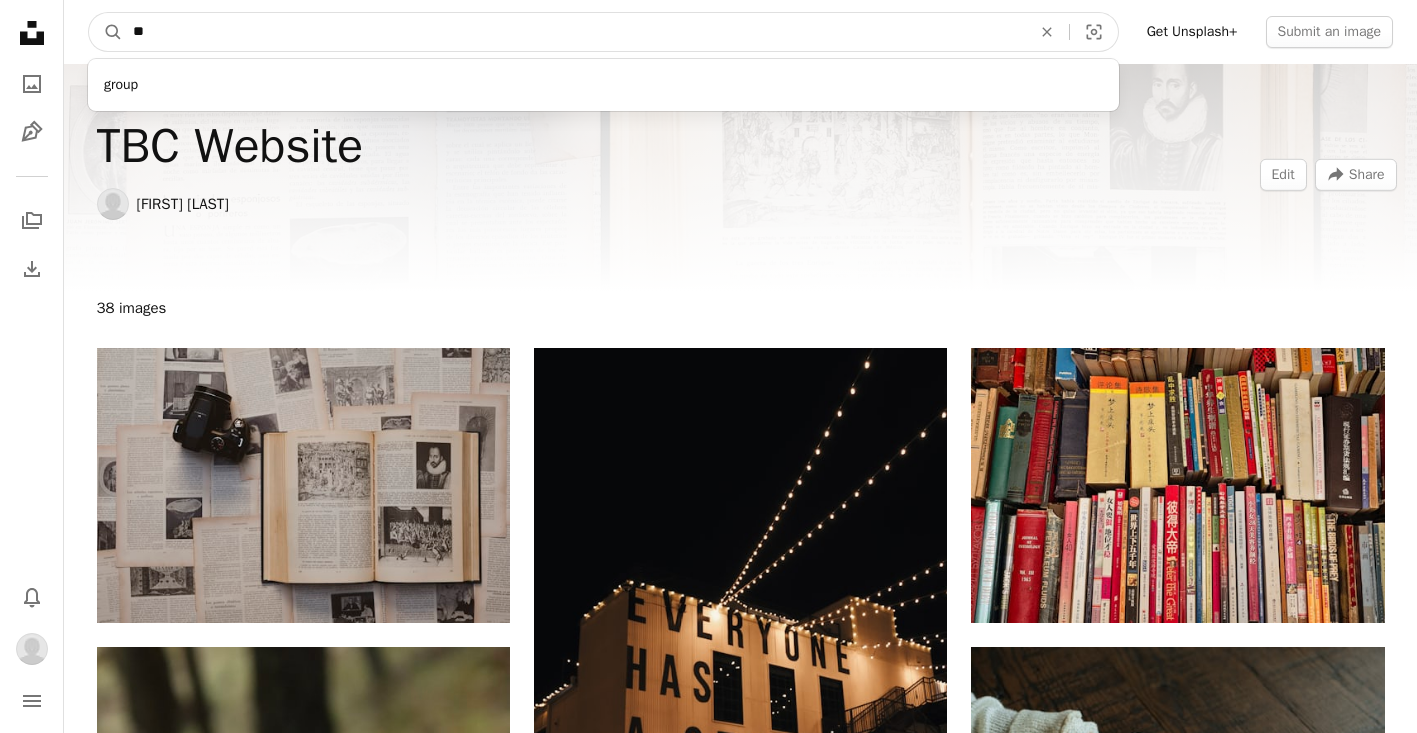 type on "*" 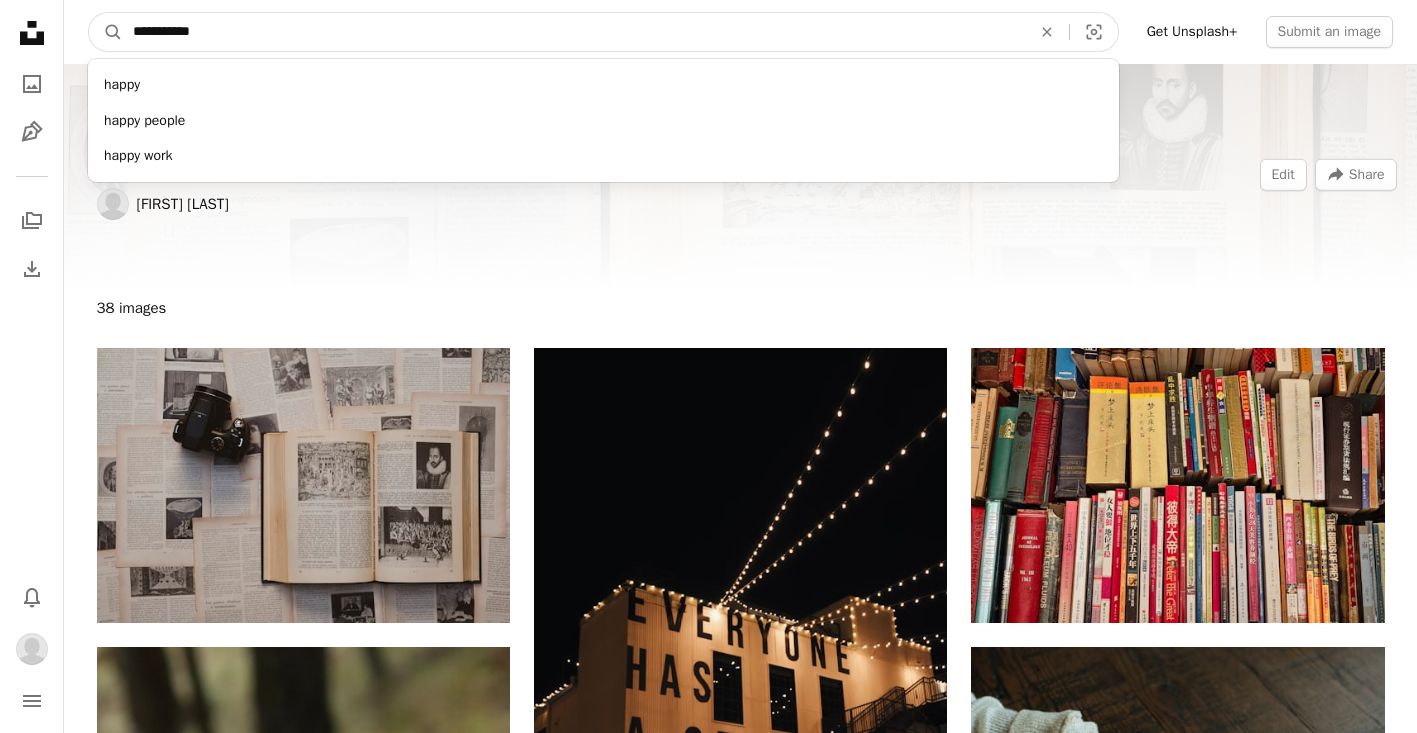 type on "**********" 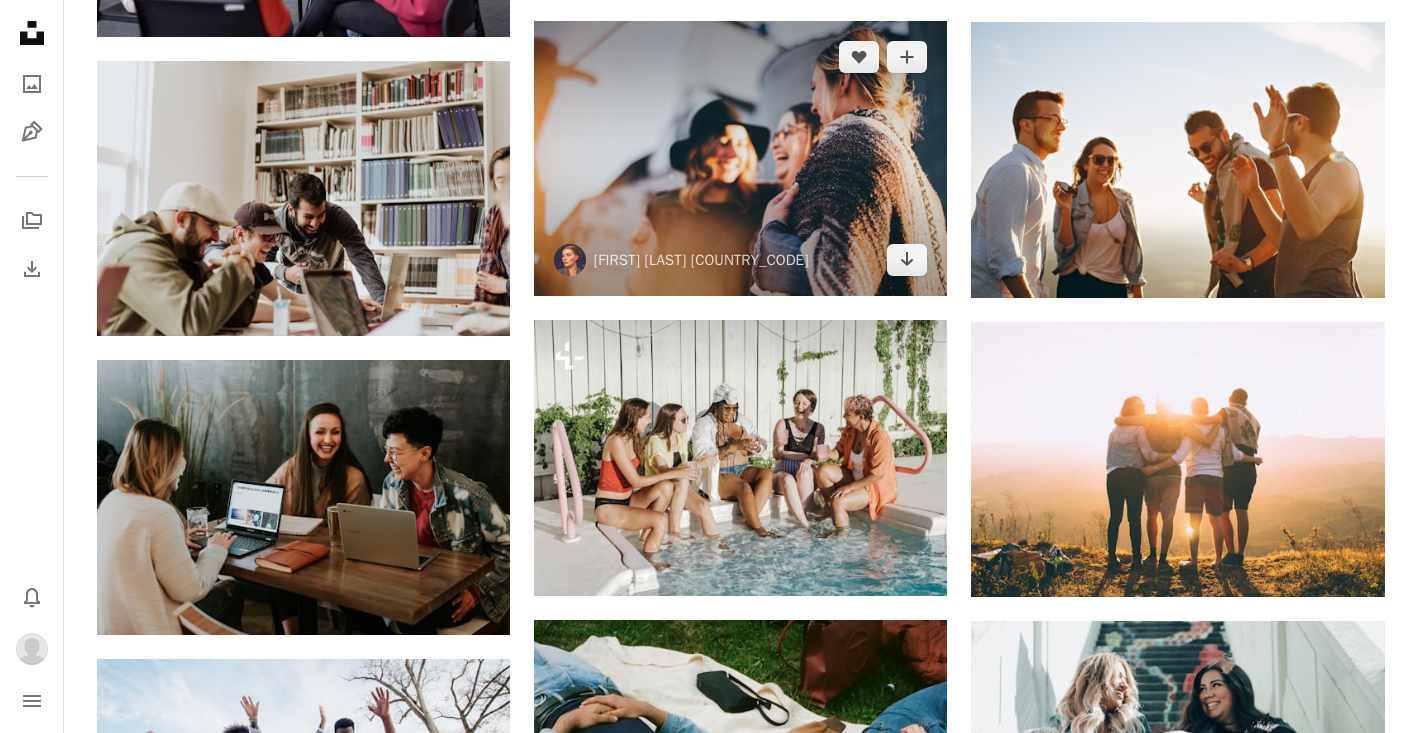 scroll, scrollTop: 1042, scrollLeft: 0, axis: vertical 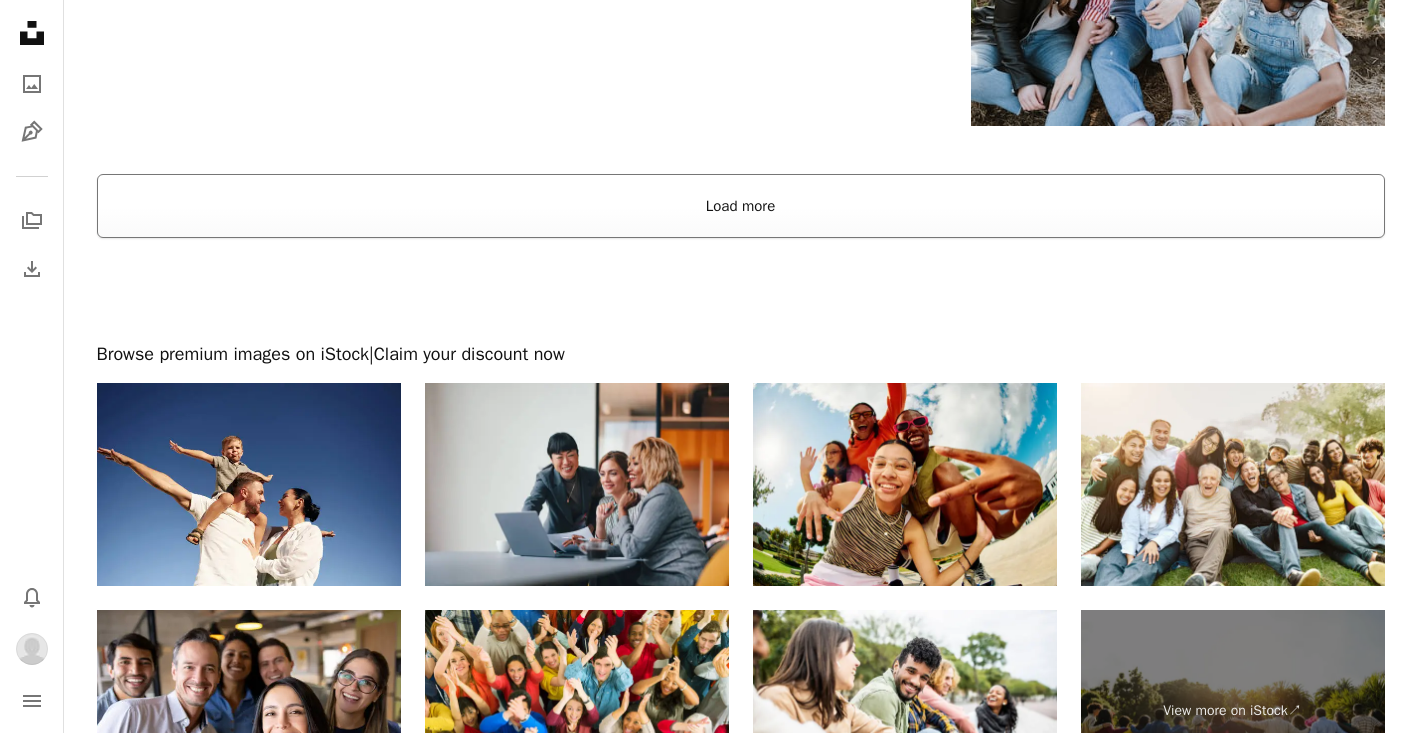 click on "Load more" at bounding box center [741, 206] 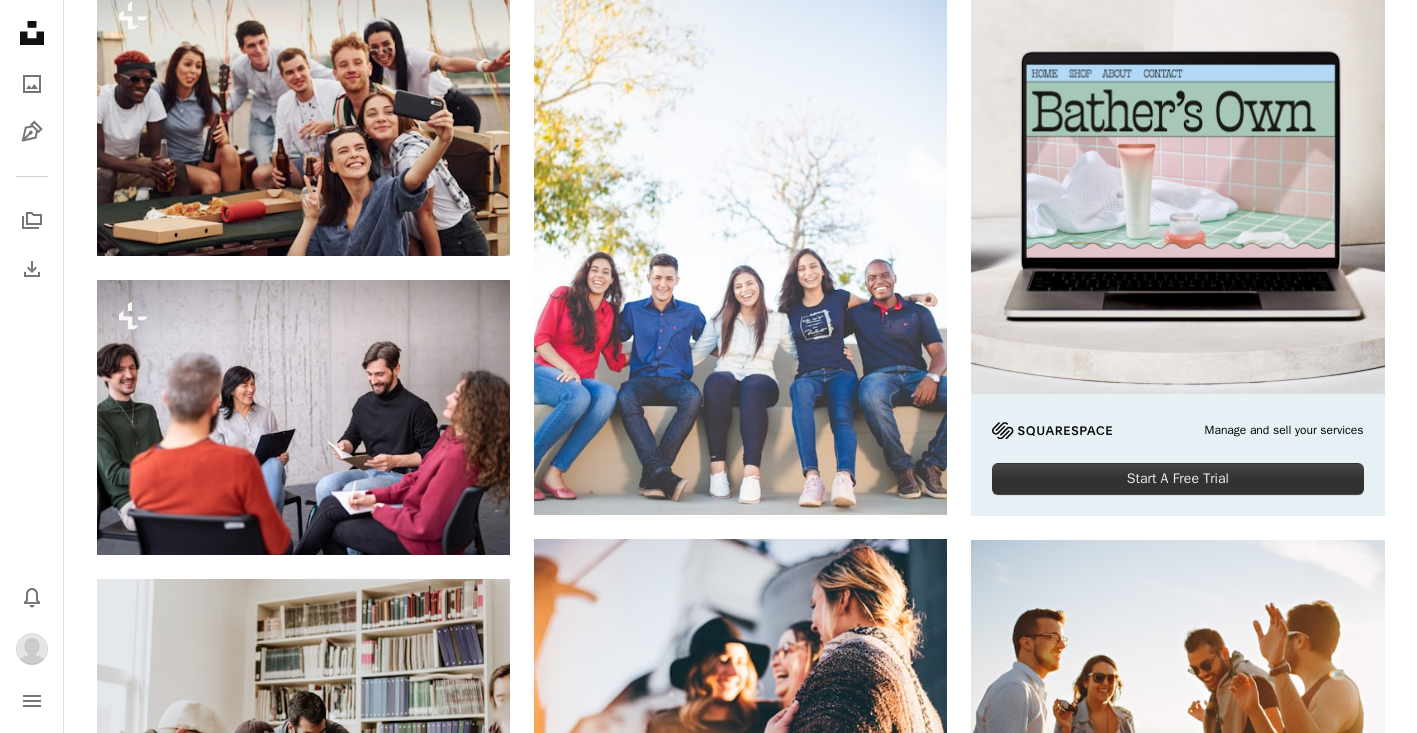 scroll, scrollTop: 0, scrollLeft: 0, axis: both 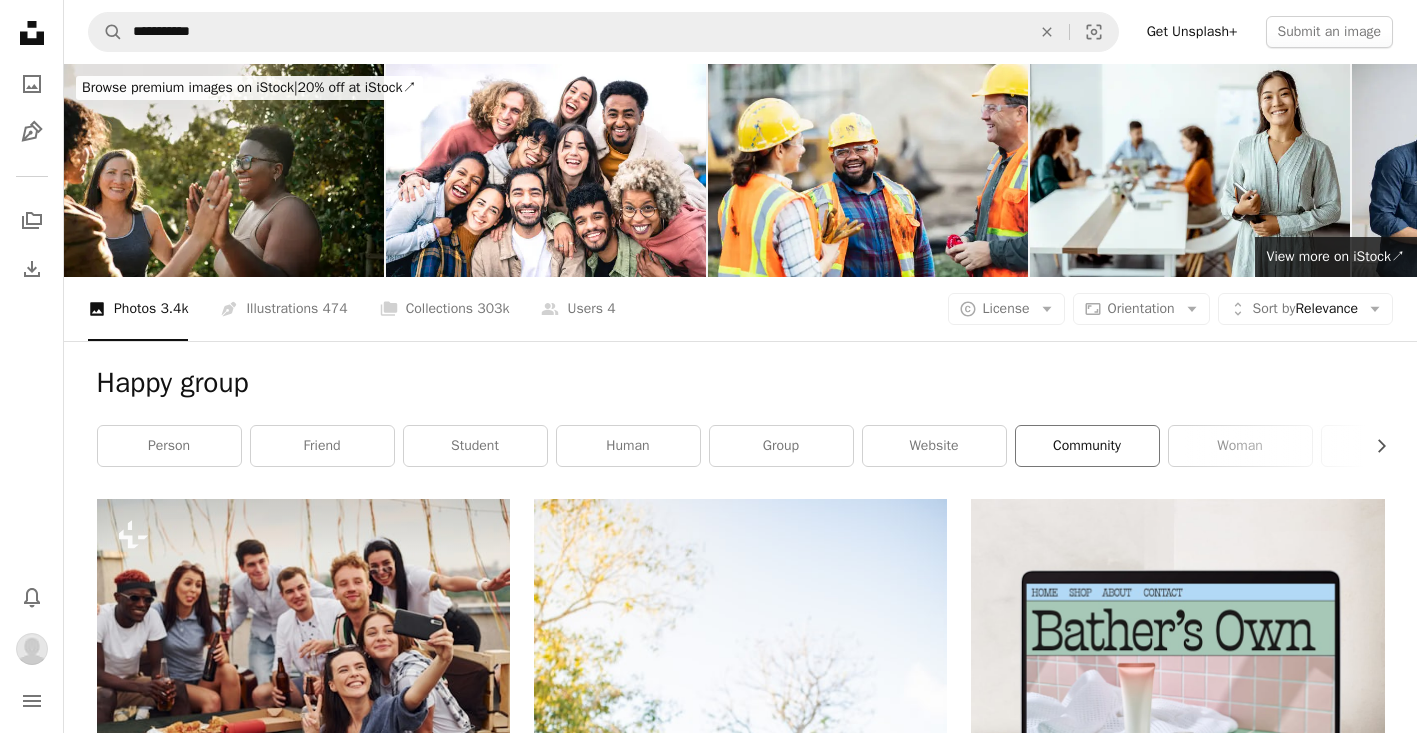 click on "community" at bounding box center [1087, 446] 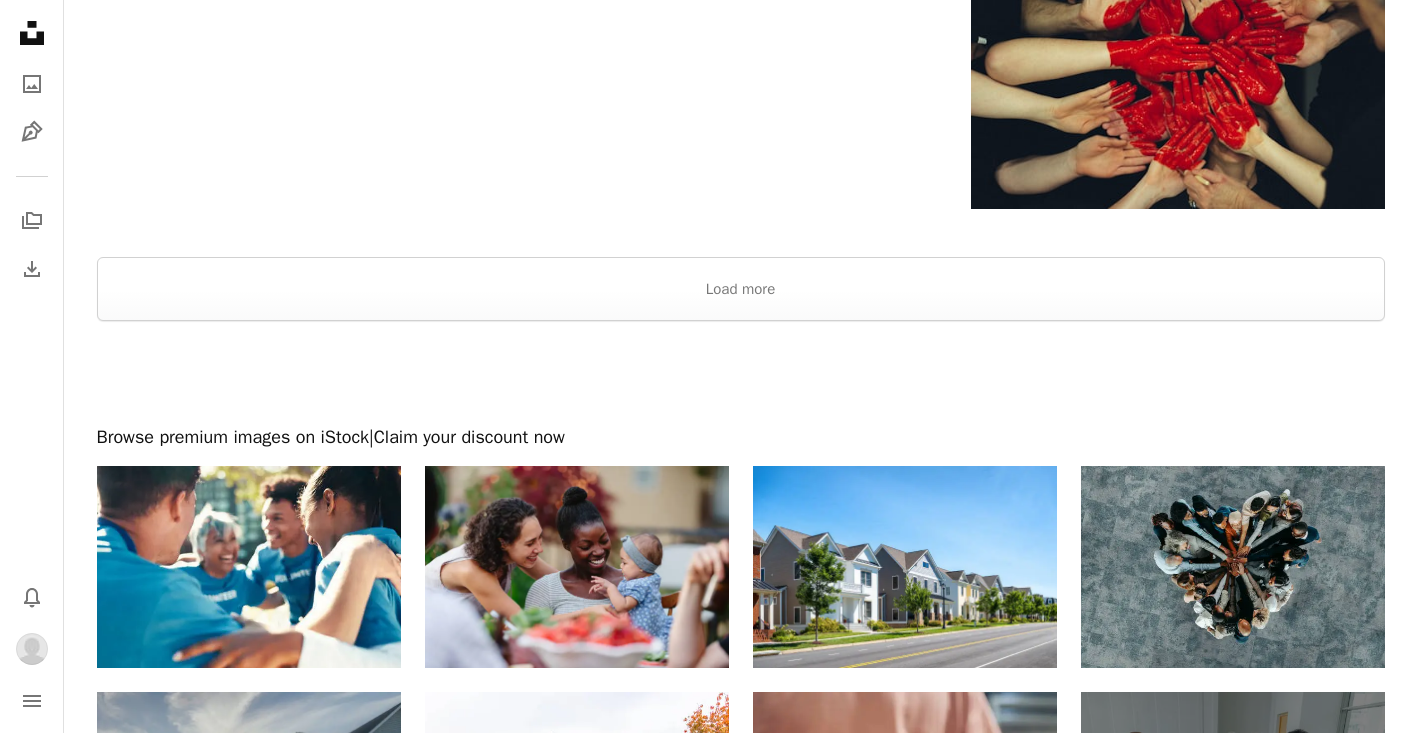 scroll, scrollTop: 2976, scrollLeft: 0, axis: vertical 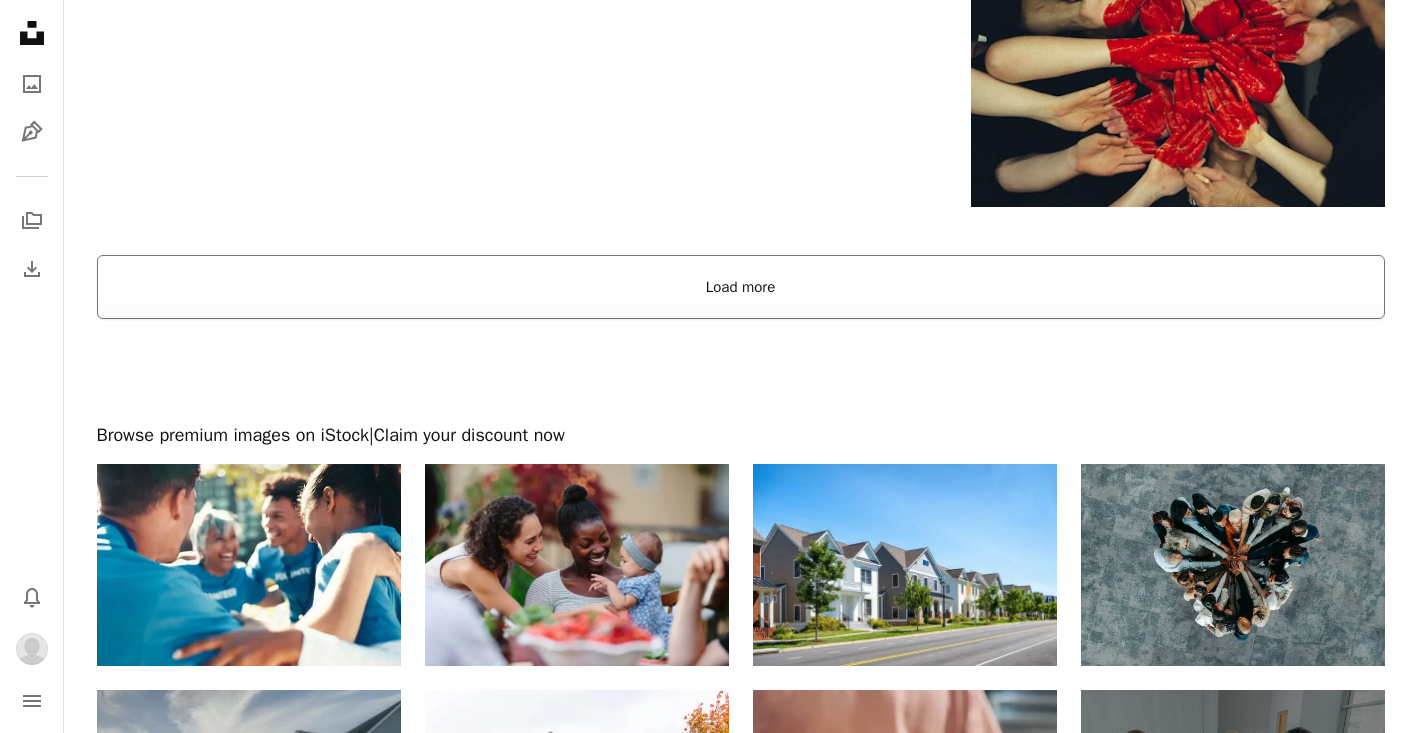 click on "Load more" at bounding box center [741, 287] 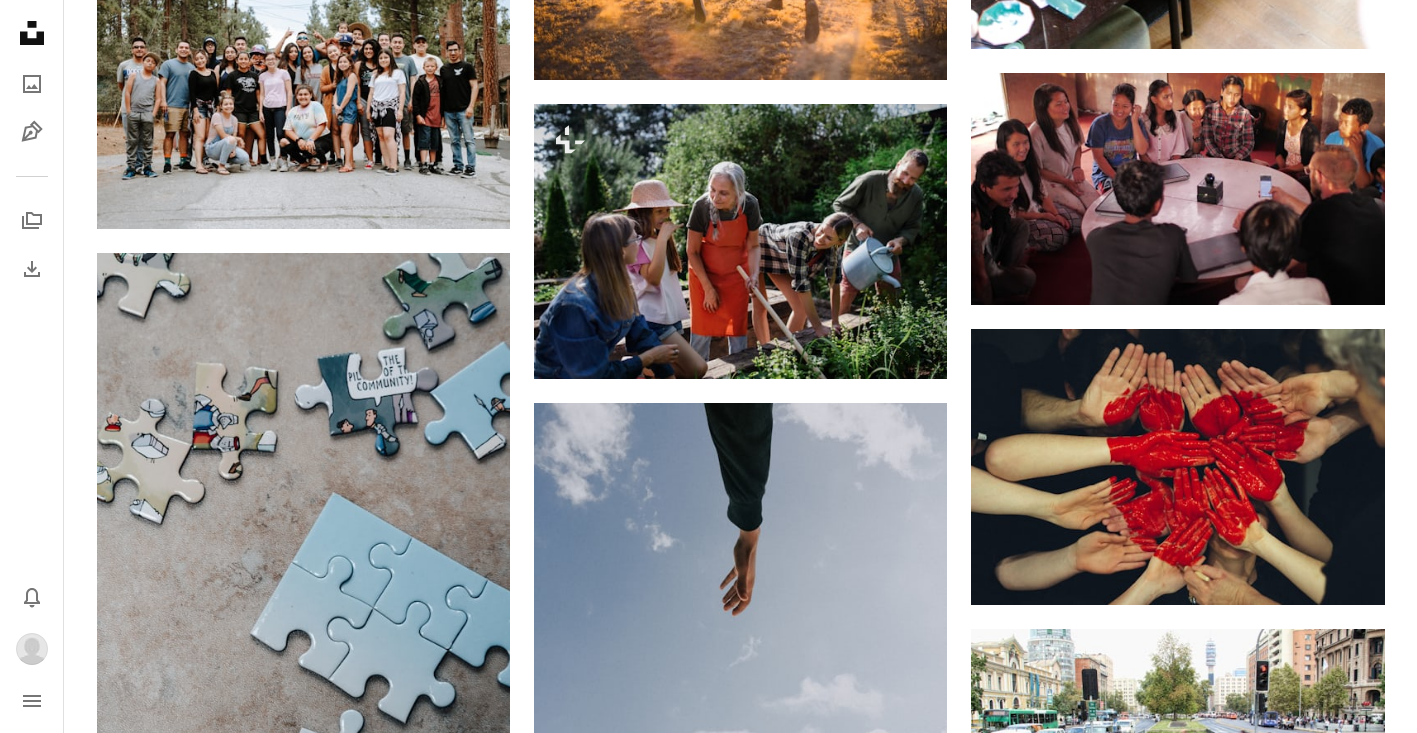 scroll, scrollTop: 2581, scrollLeft: 0, axis: vertical 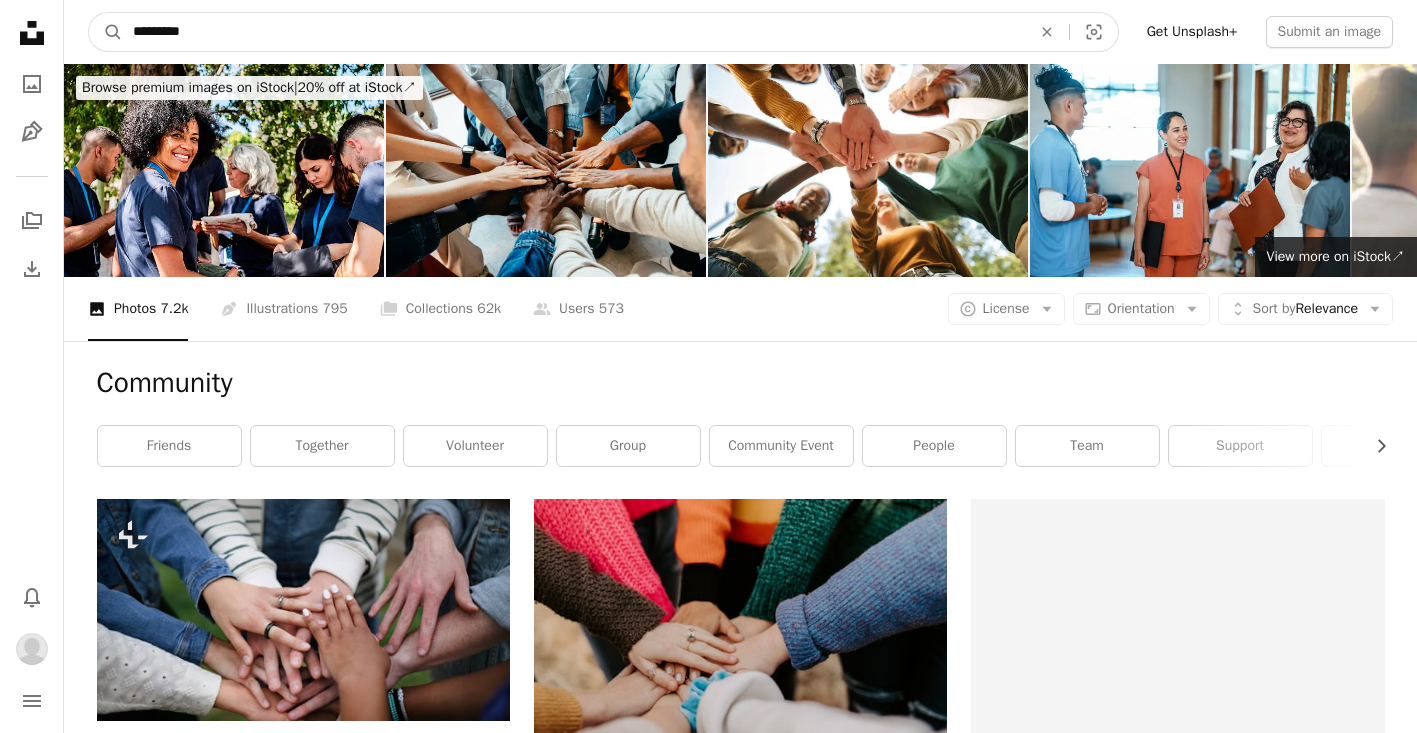 click on "*********" at bounding box center [574, 32] 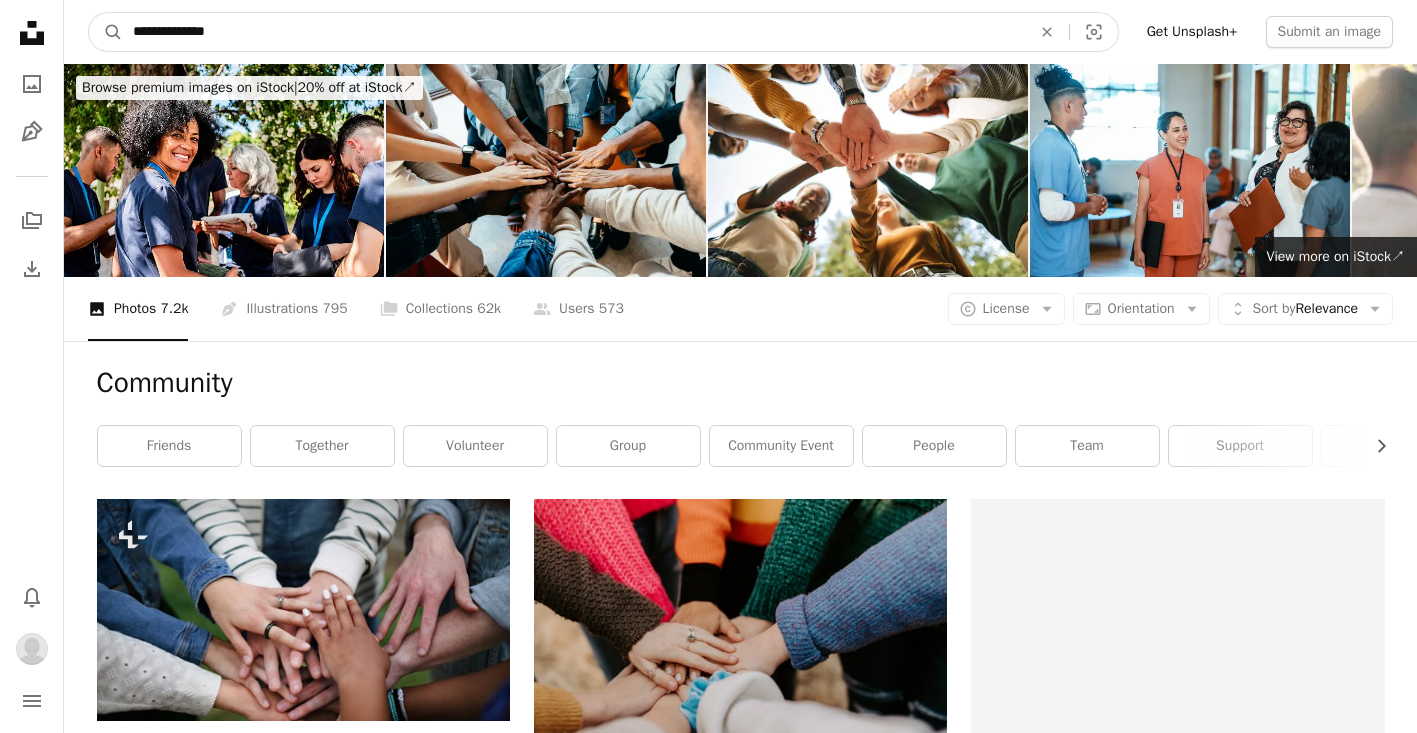 type on "**********" 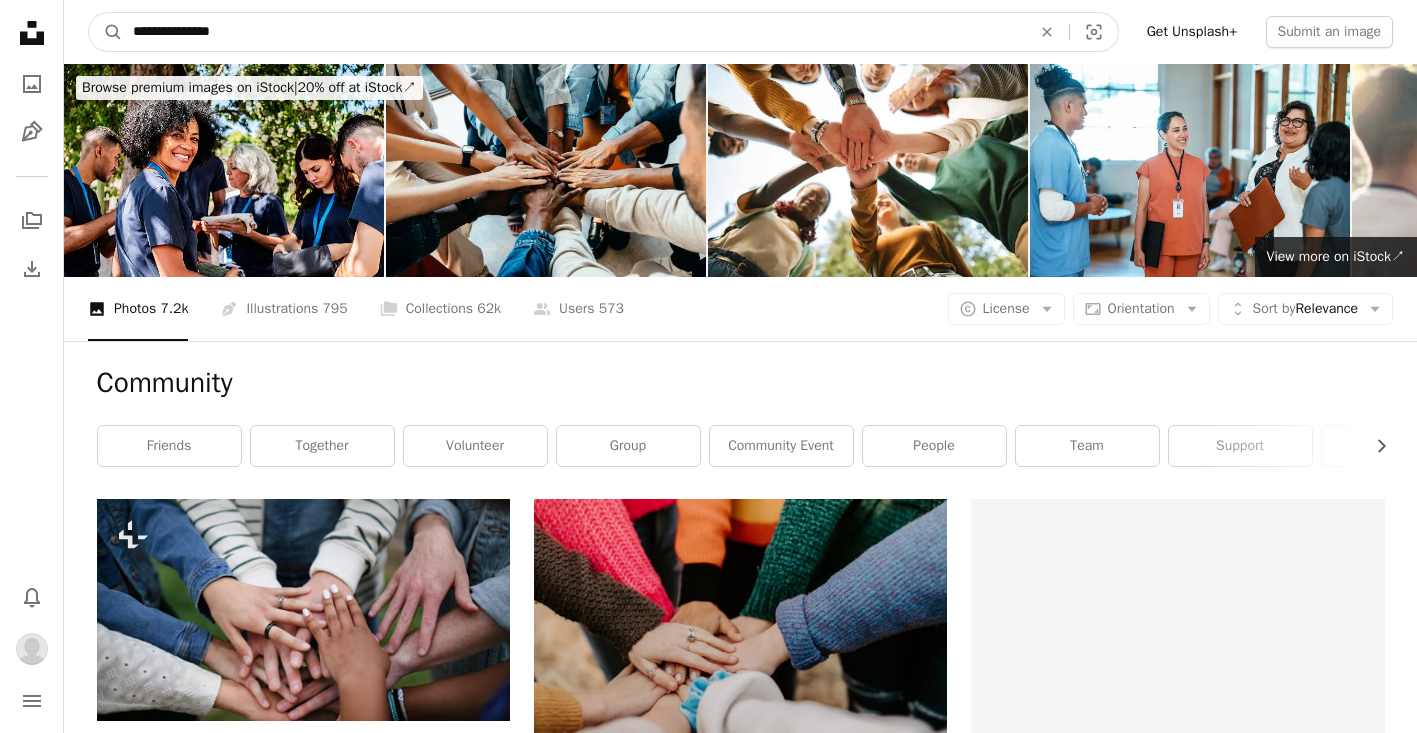 click on "A magnifying glass" at bounding box center [106, 32] 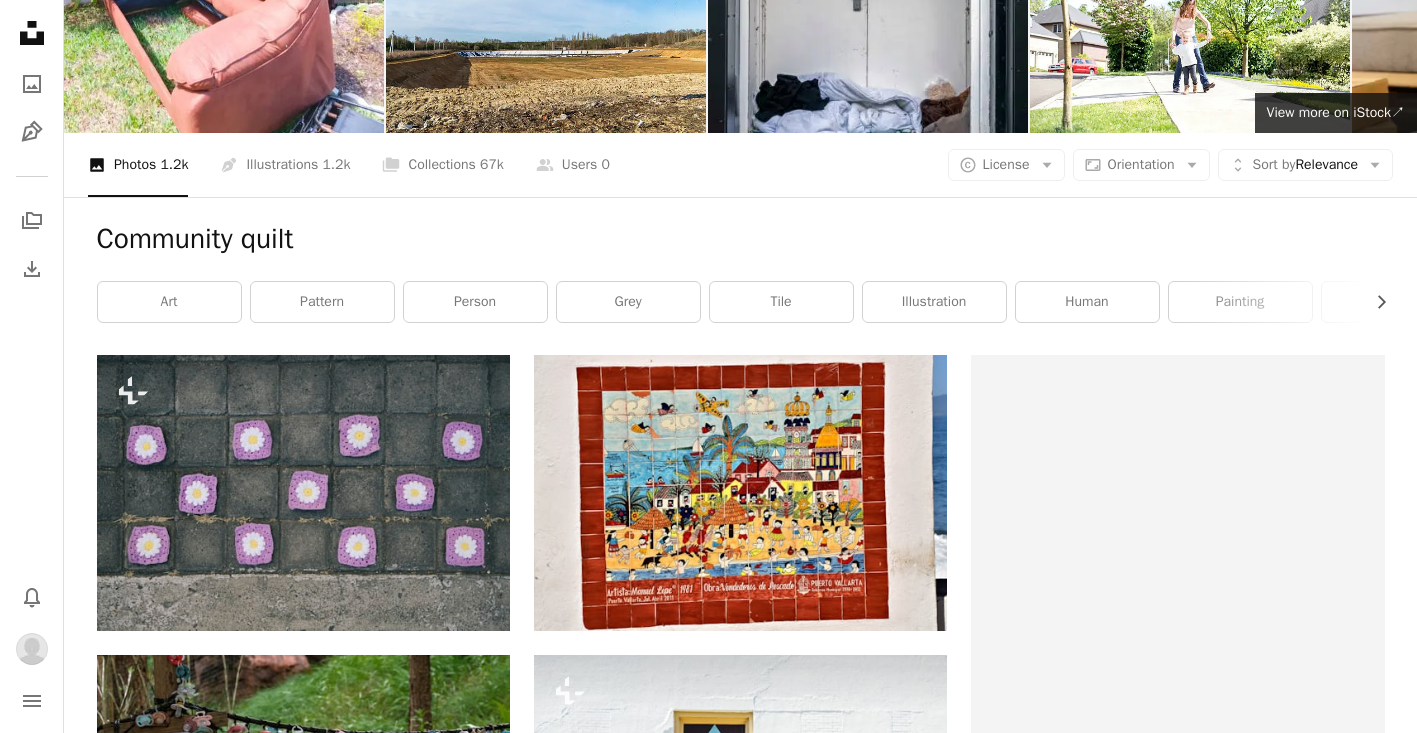 scroll, scrollTop: 0, scrollLeft: 0, axis: both 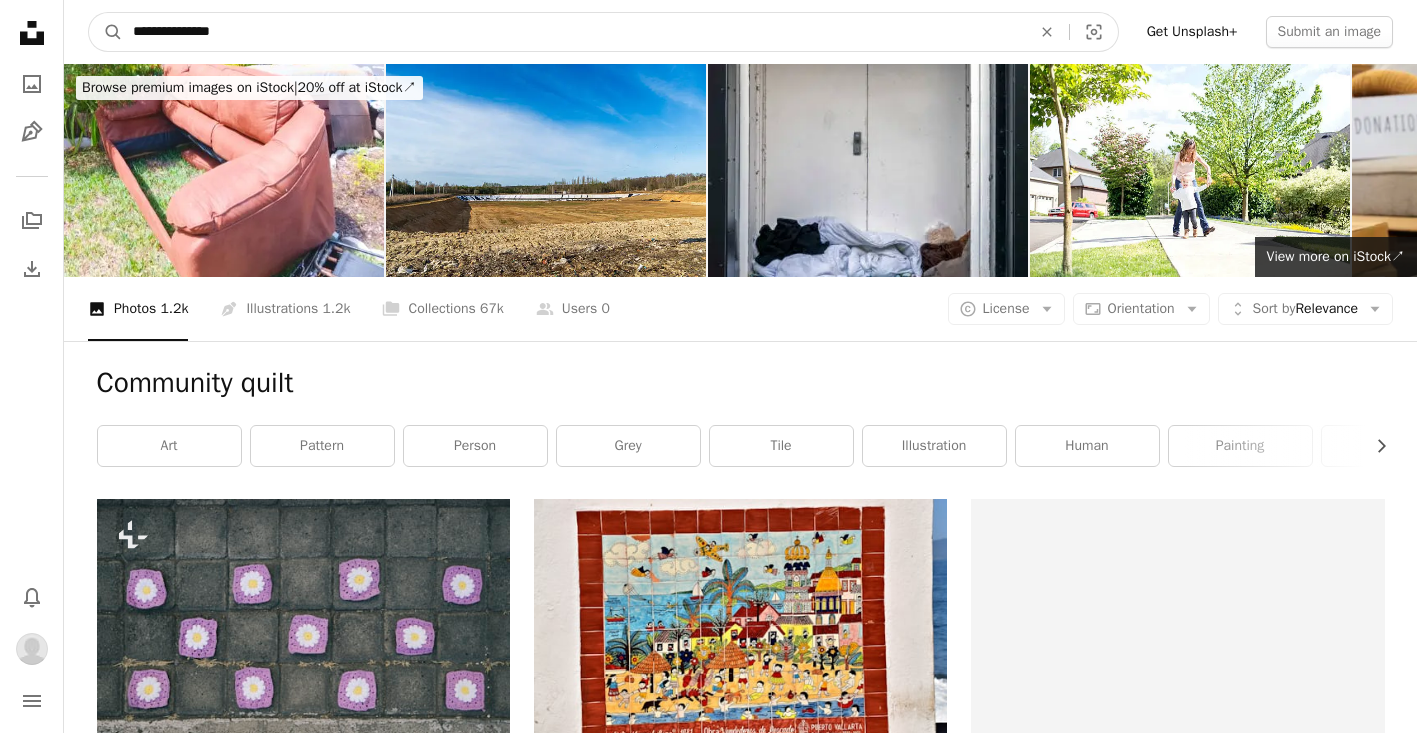 click on "**********" at bounding box center (574, 32) 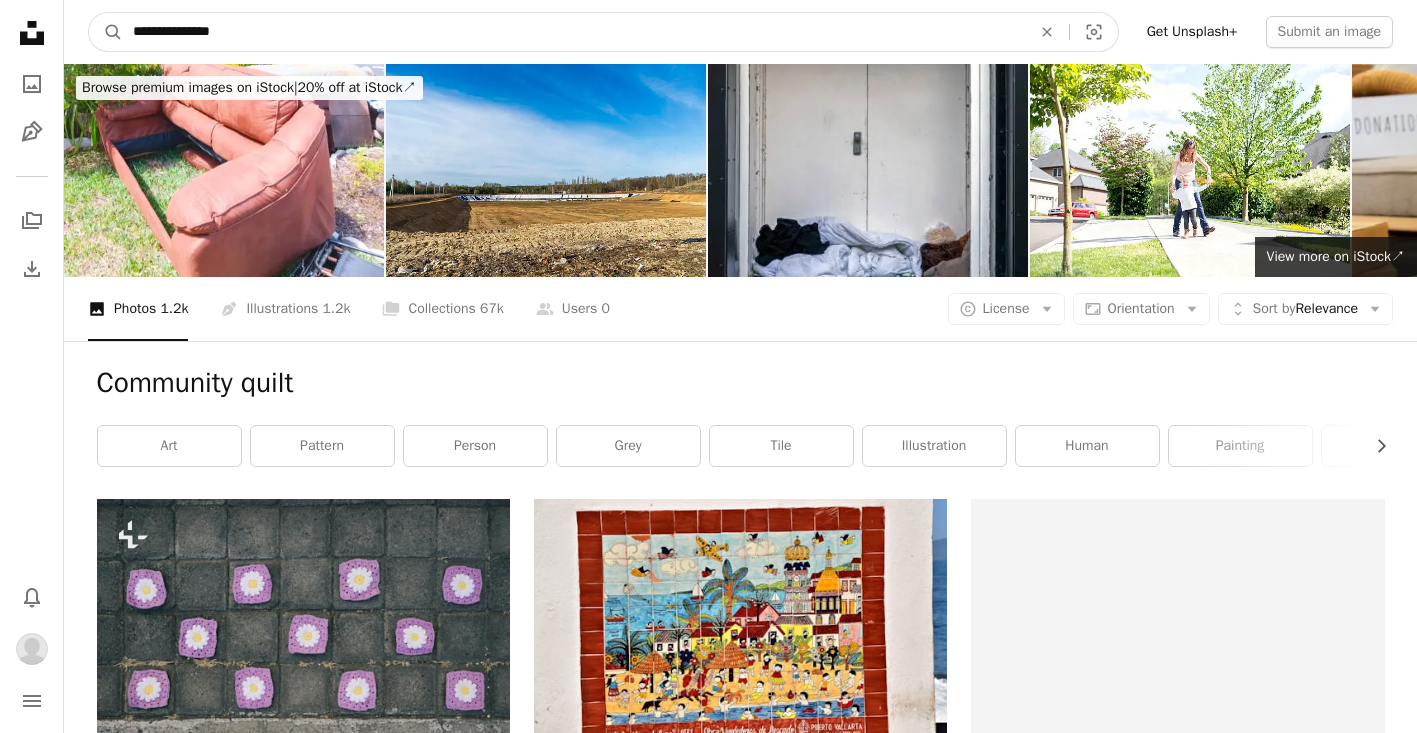 drag, startPoint x: 525, startPoint y: 28, endPoint x: 112, endPoint y: 29, distance: 413.00122 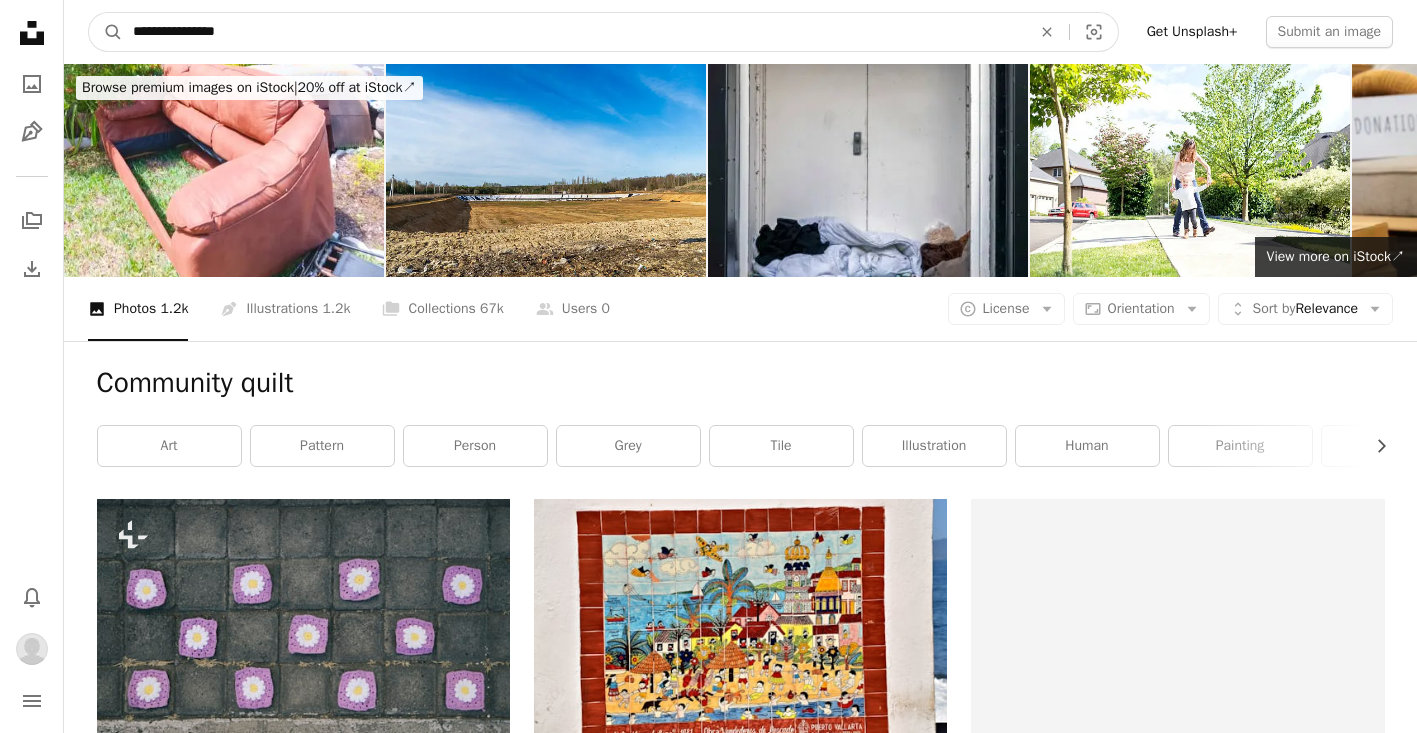 click on "A magnifying glass" at bounding box center (106, 32) 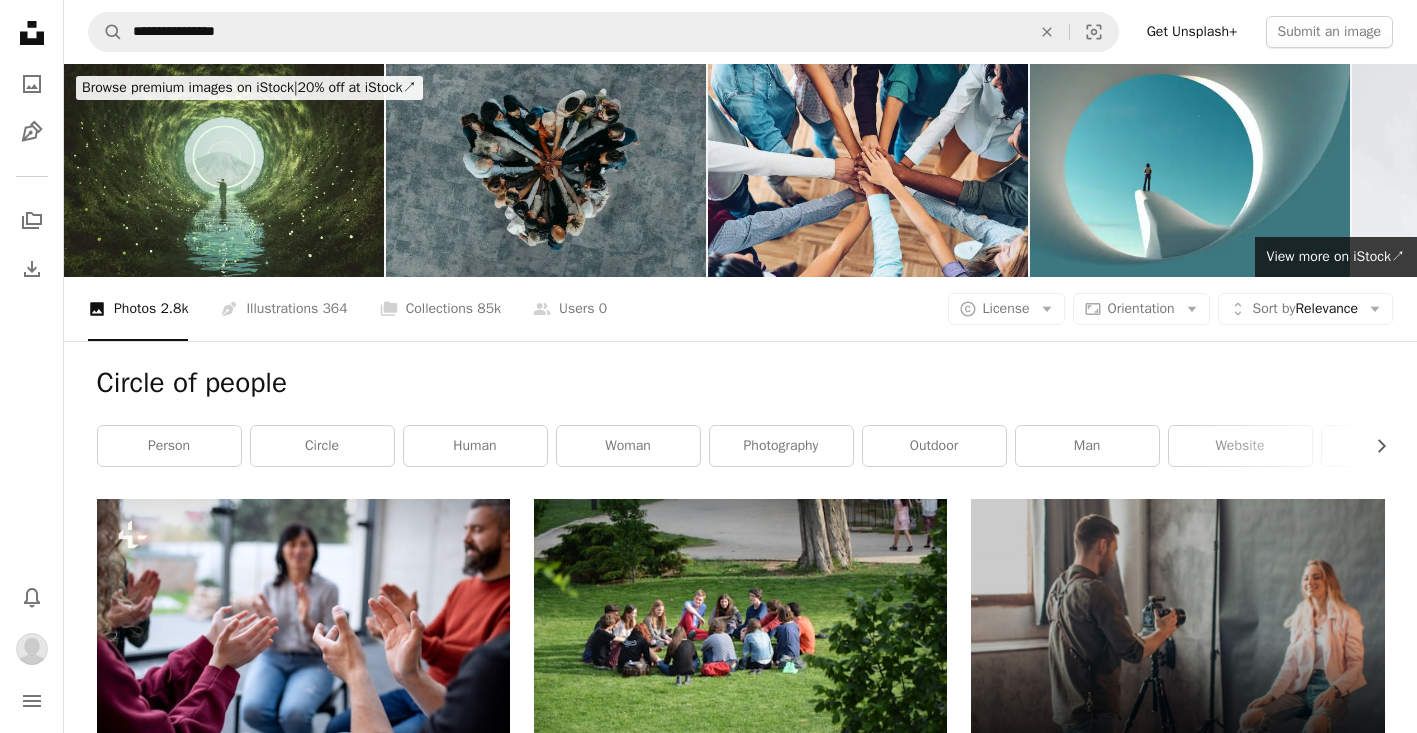 scroll, scrollTop: 0, scrollLeft: 0, axis: both 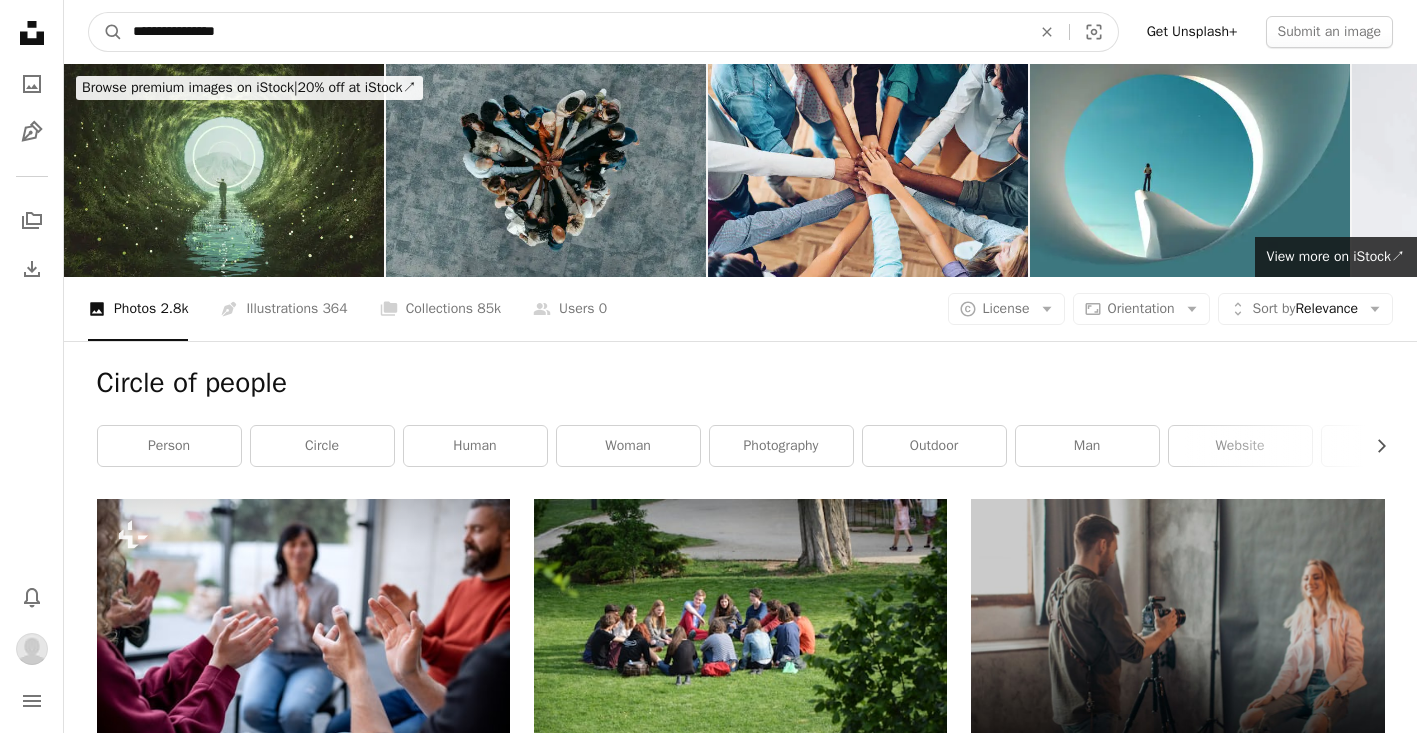 click on "**********" at bounding box center [574, 32] 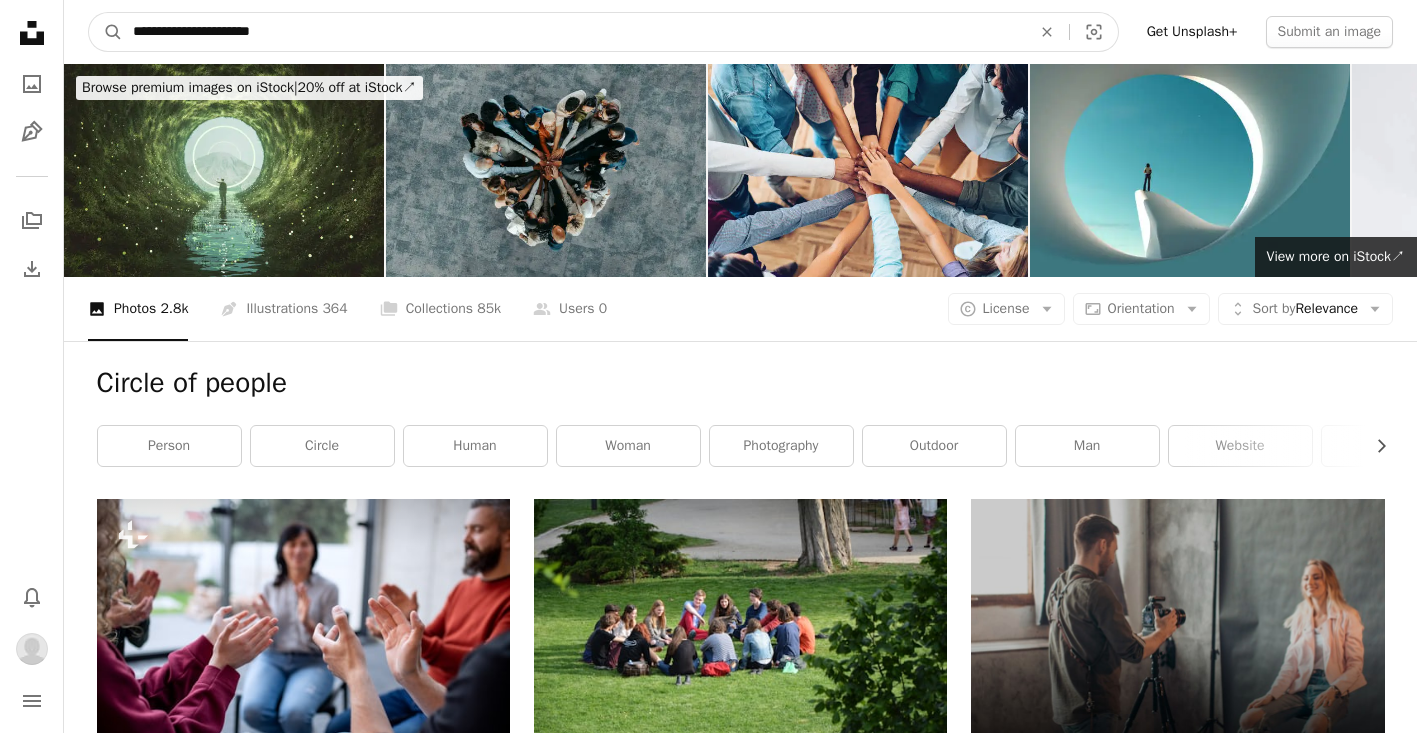 type on "**********" 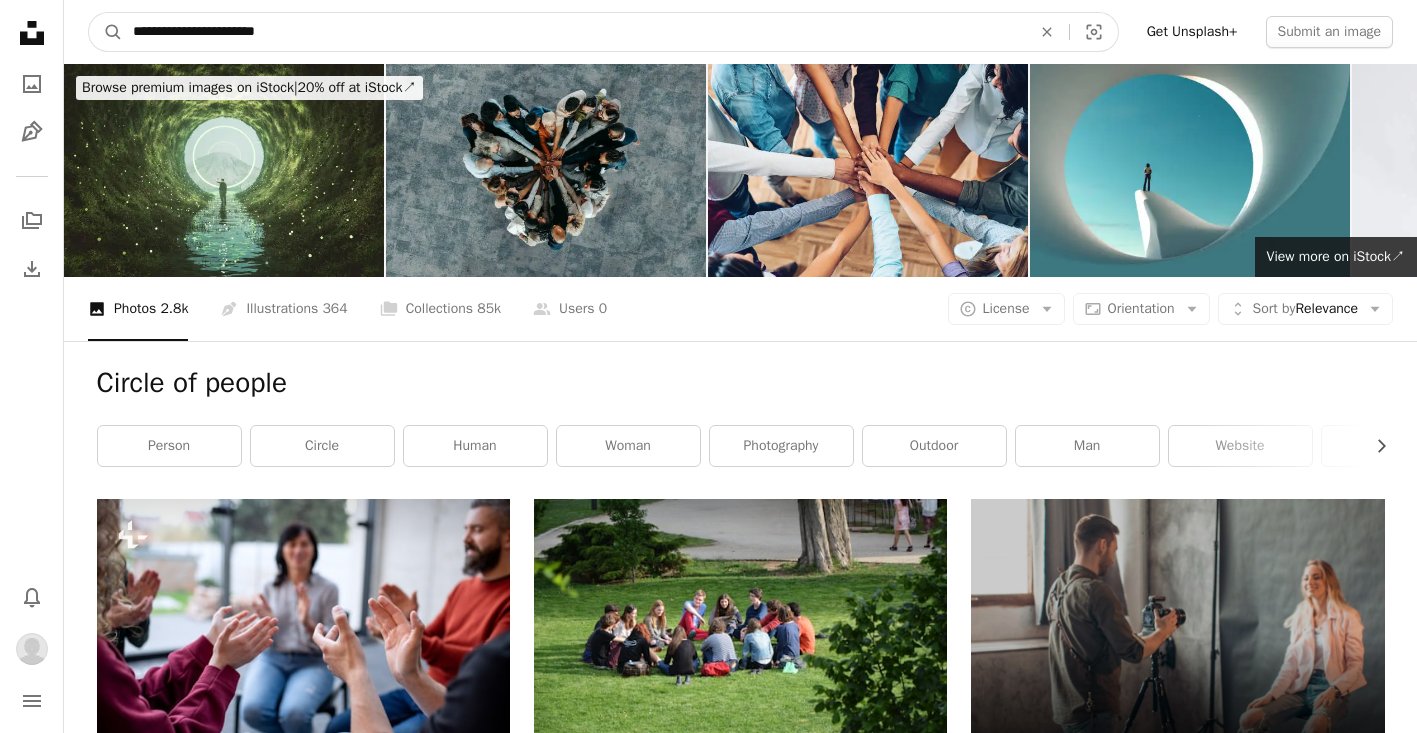 click on "A magnifying glass" at bounding box center [106, 32] 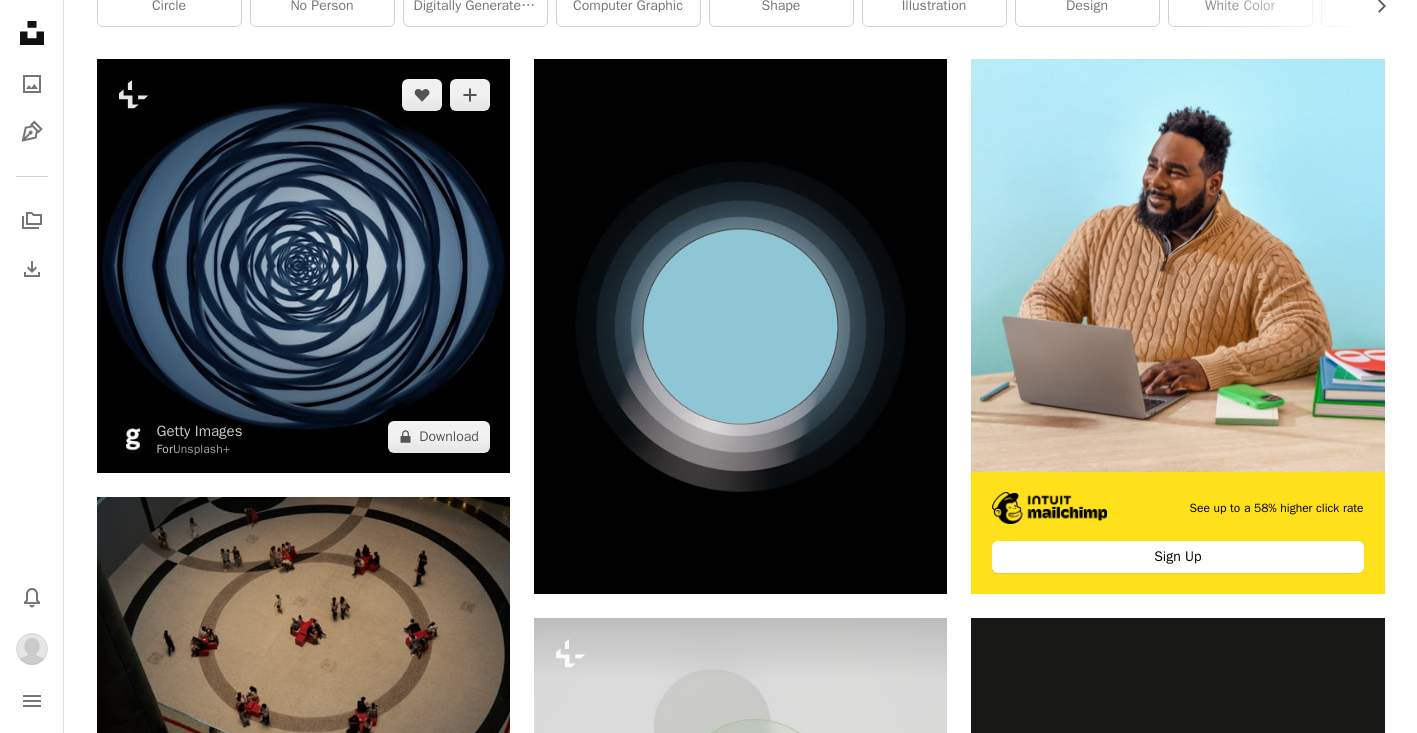 scroll, scrollTop: 0, scrollLeft: 0, axis: both 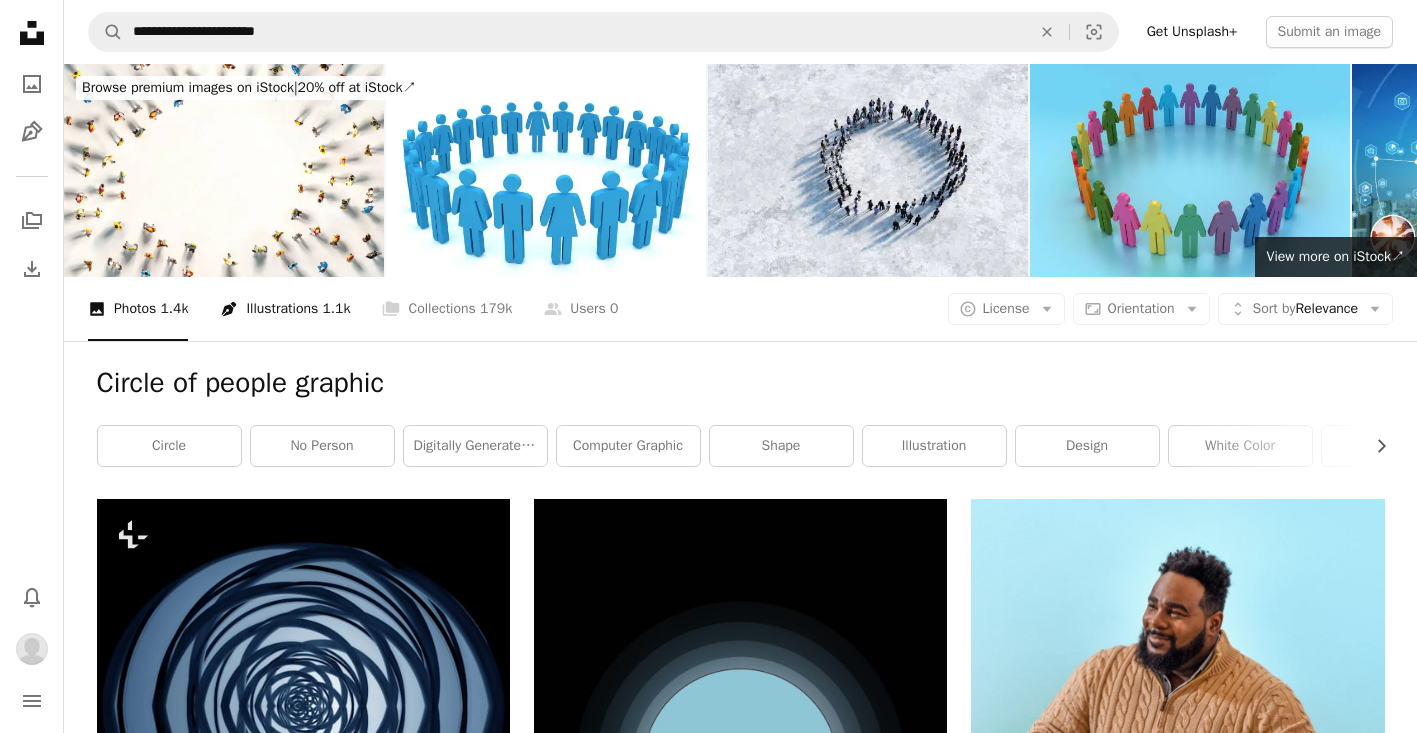 click on "Pen Tool Illustrations   1.1k" at bounding box center [285, 309] 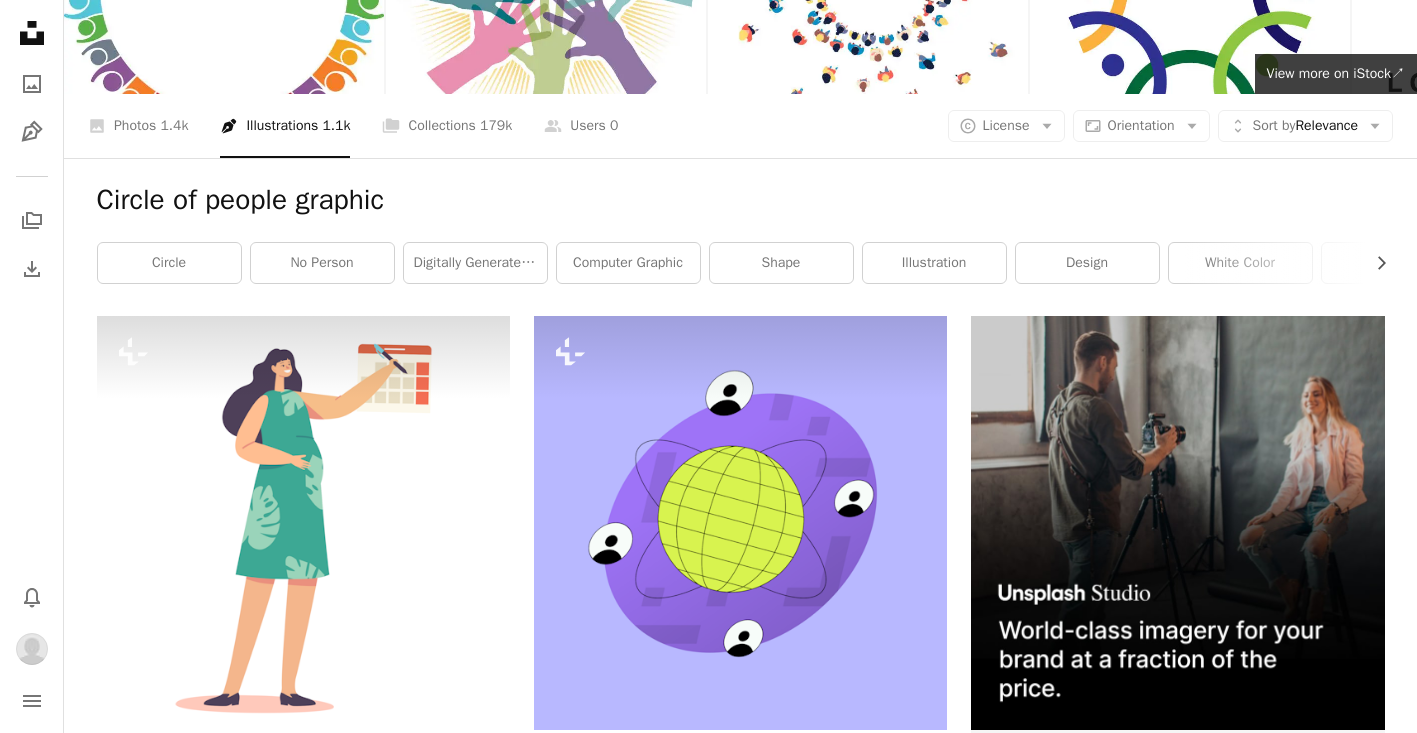 scroll, scrollTop: 182, scrollLeft: 0, axis: vertical 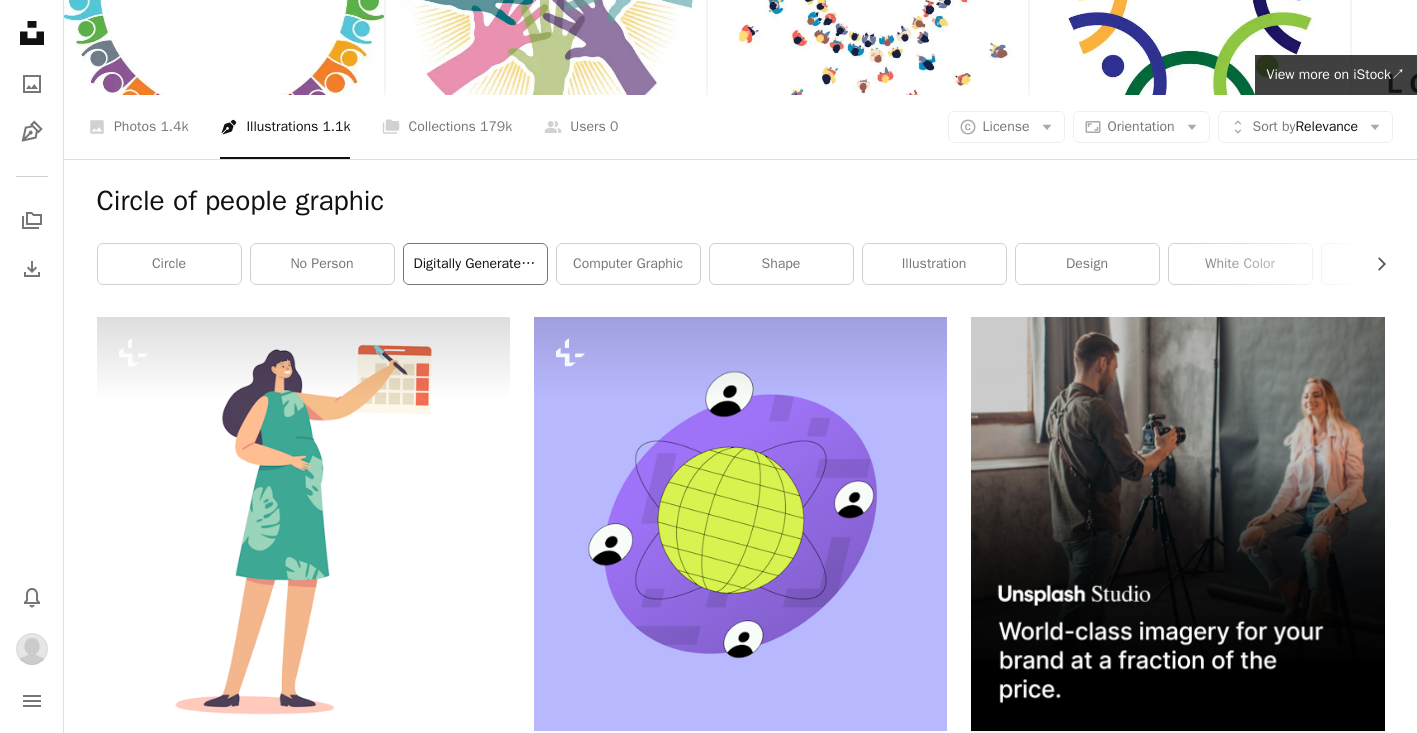 click on "digitally generated image" at bounding box center (475, 264) 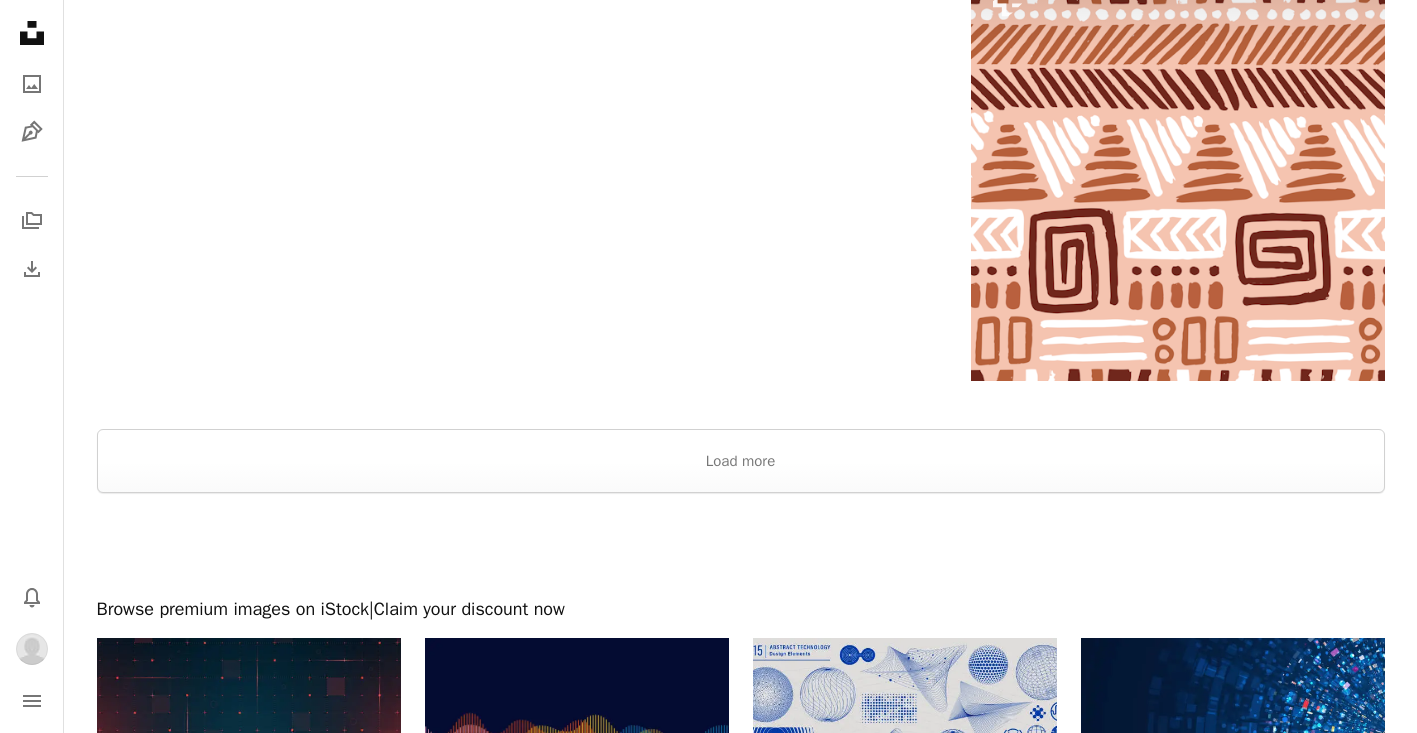 scroll, scrollTop: 3317, scrollLeft: 0, axis: vertical 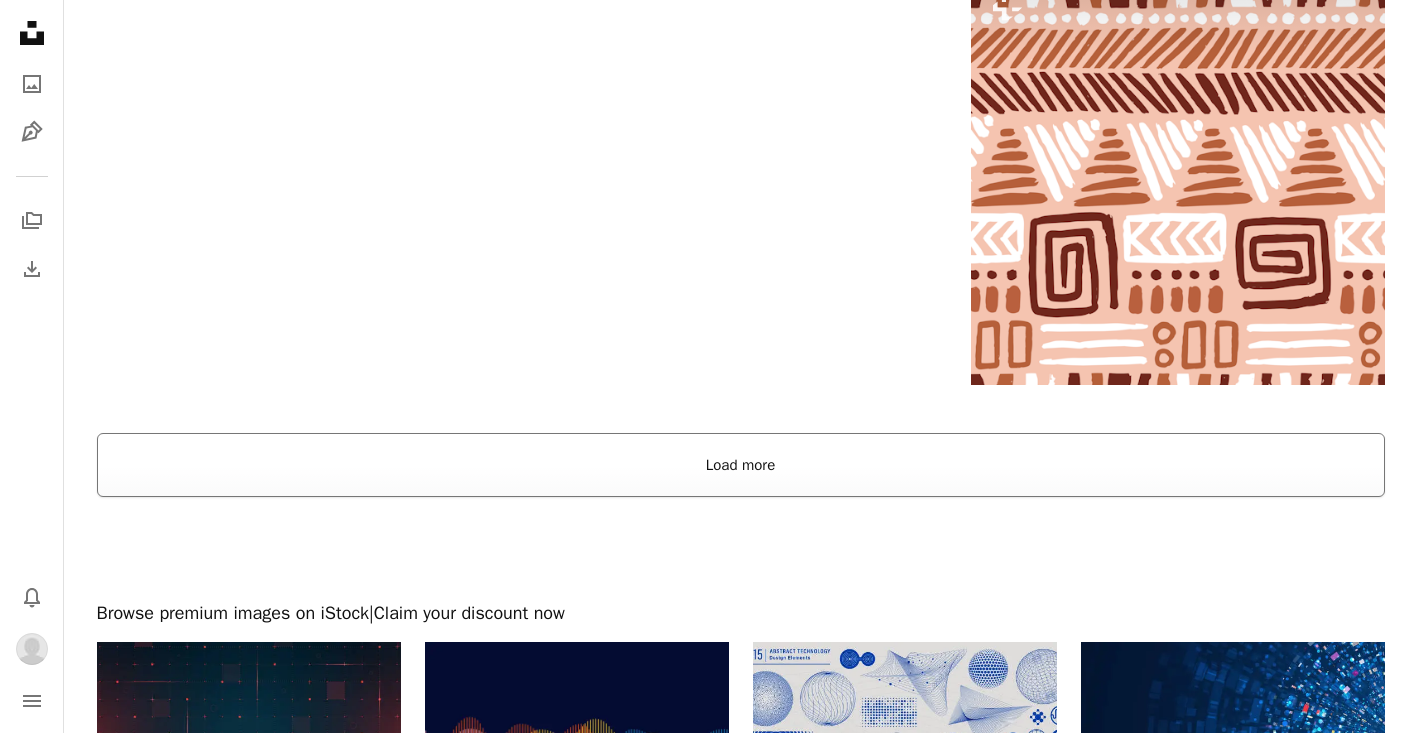 click on "Load more" at bounding box center [741, 465] 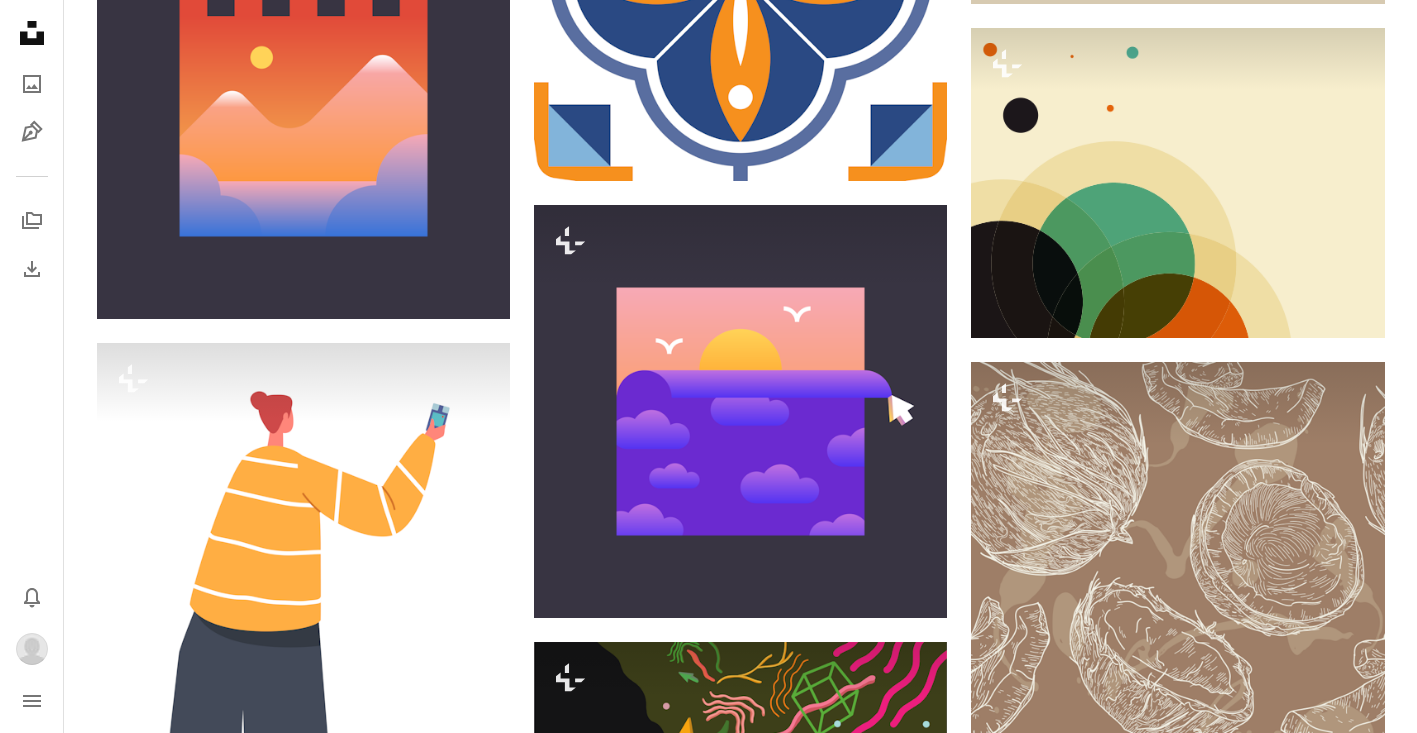 scroll, scrollTop: 0, scrollLeft: 0, axis: both 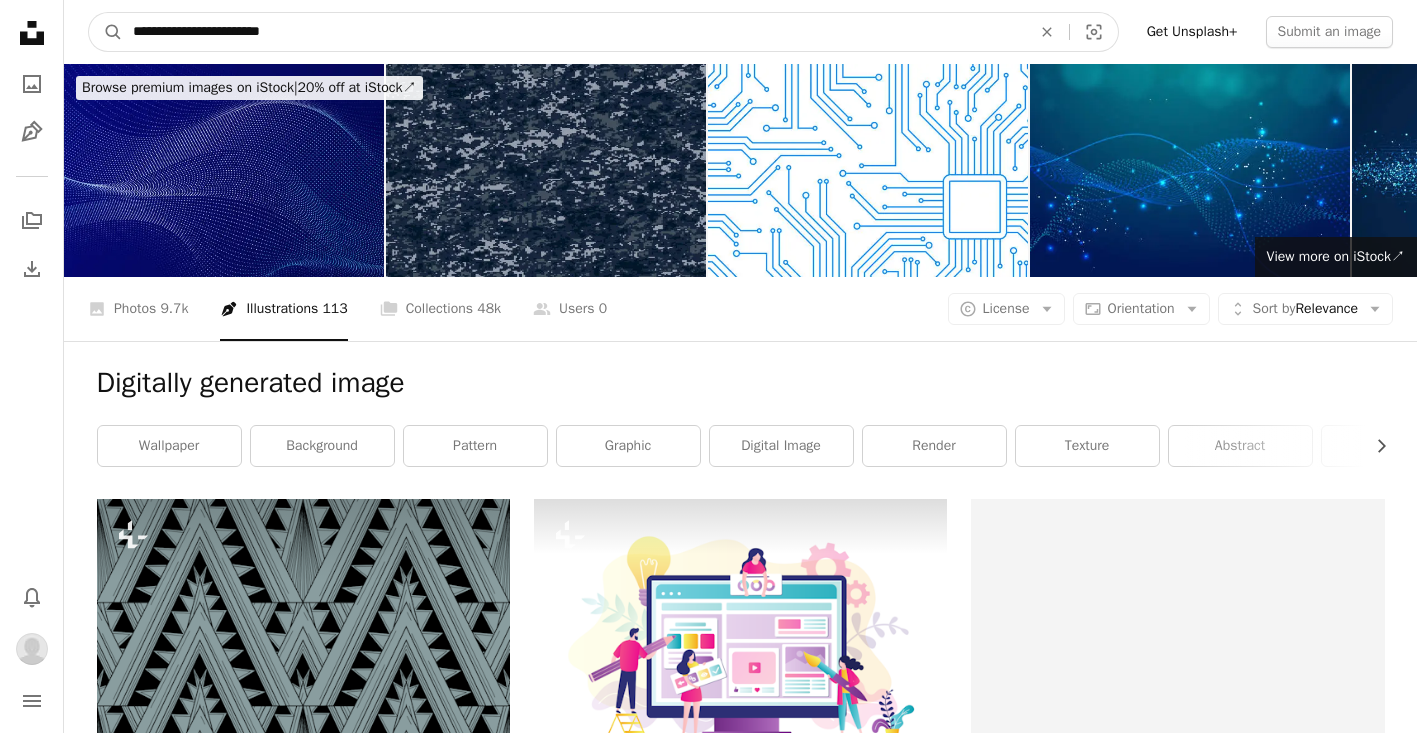 click on "**********" at bounding box center (574, 32) 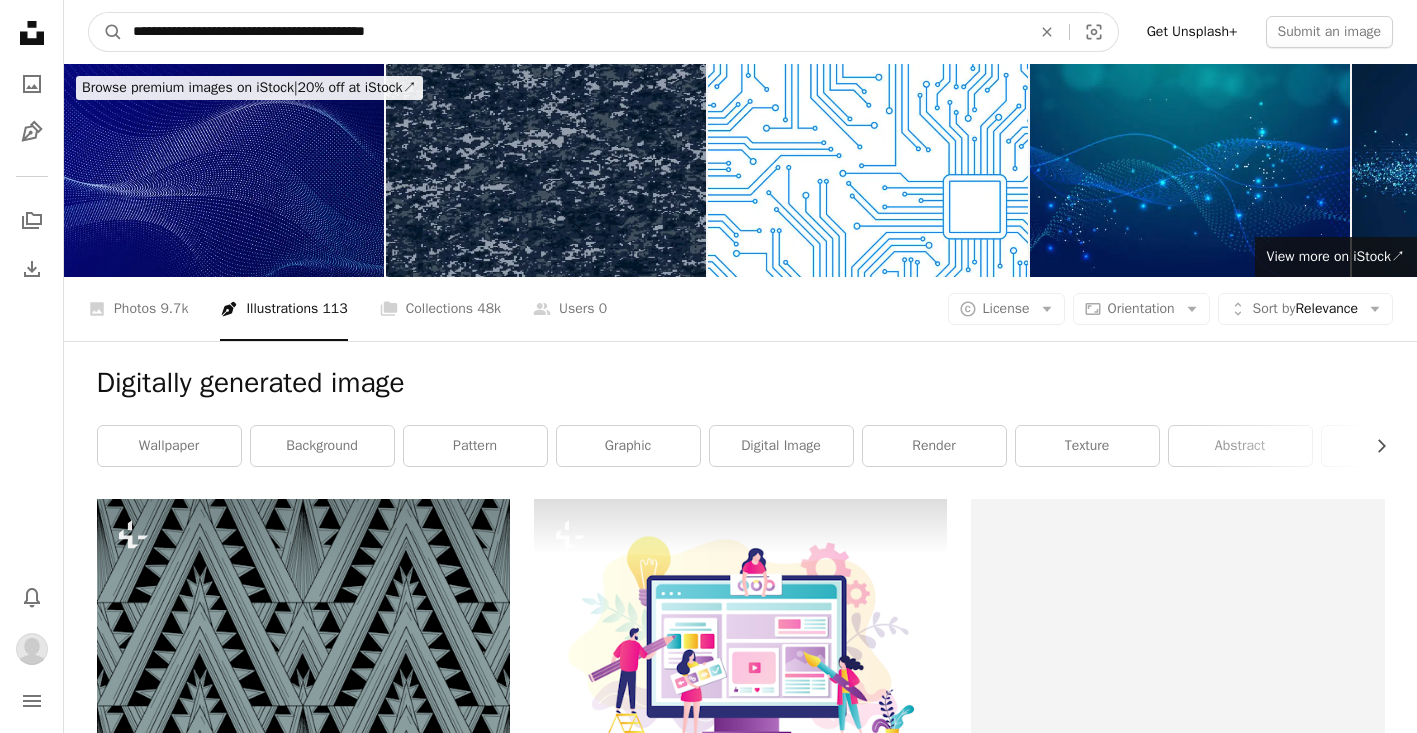 type on "**********" 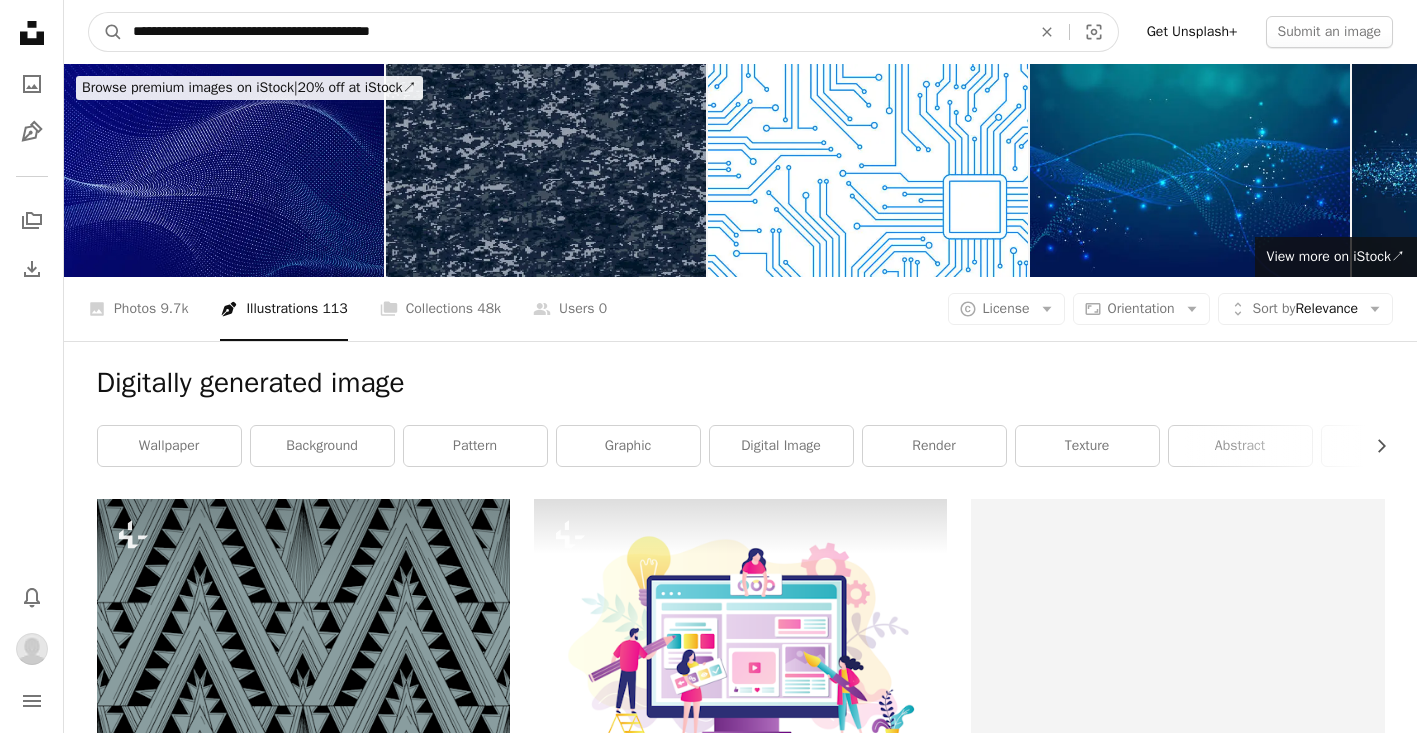 click on "A magnifying glass" at bounding box center [106, 32] 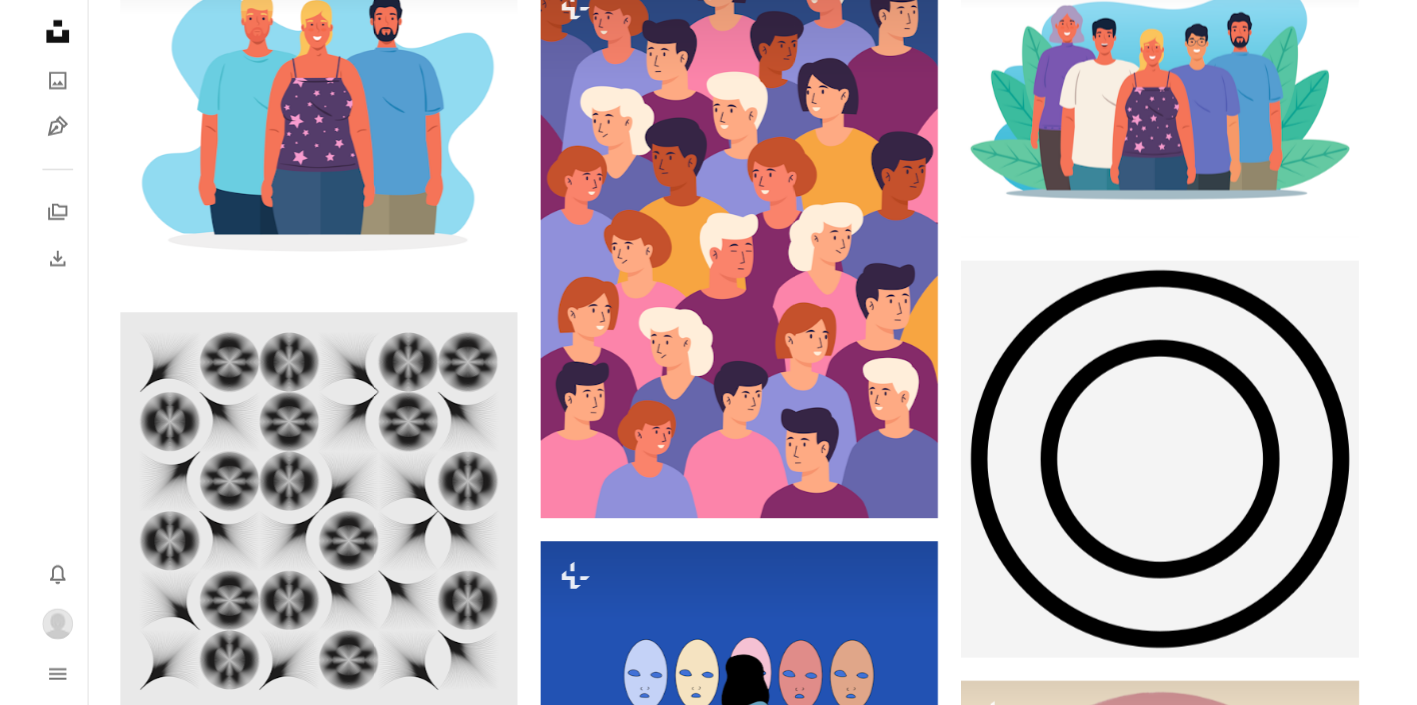 scroll, scrollTop: 2169, scrollLeft: 0, axis: vertical 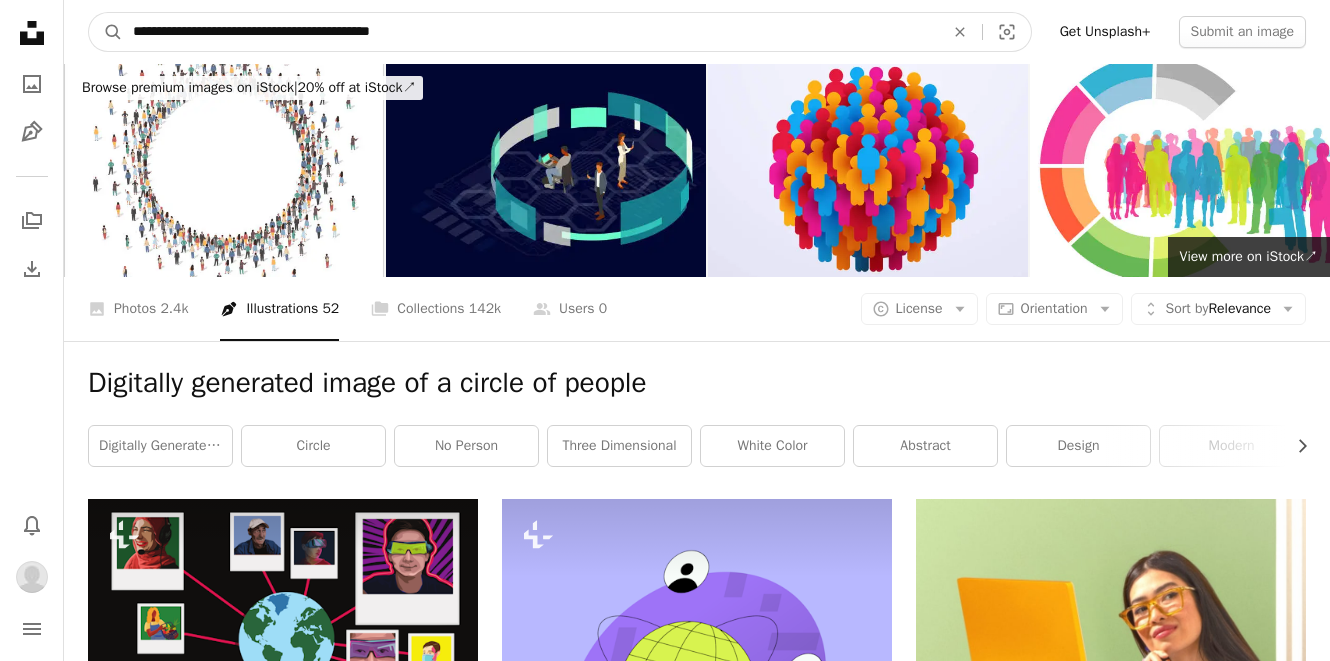 drag, startPoint x: 486, startPoint y: 36, endPoint x: -36, endPoint y: 45, distance: 522.0776 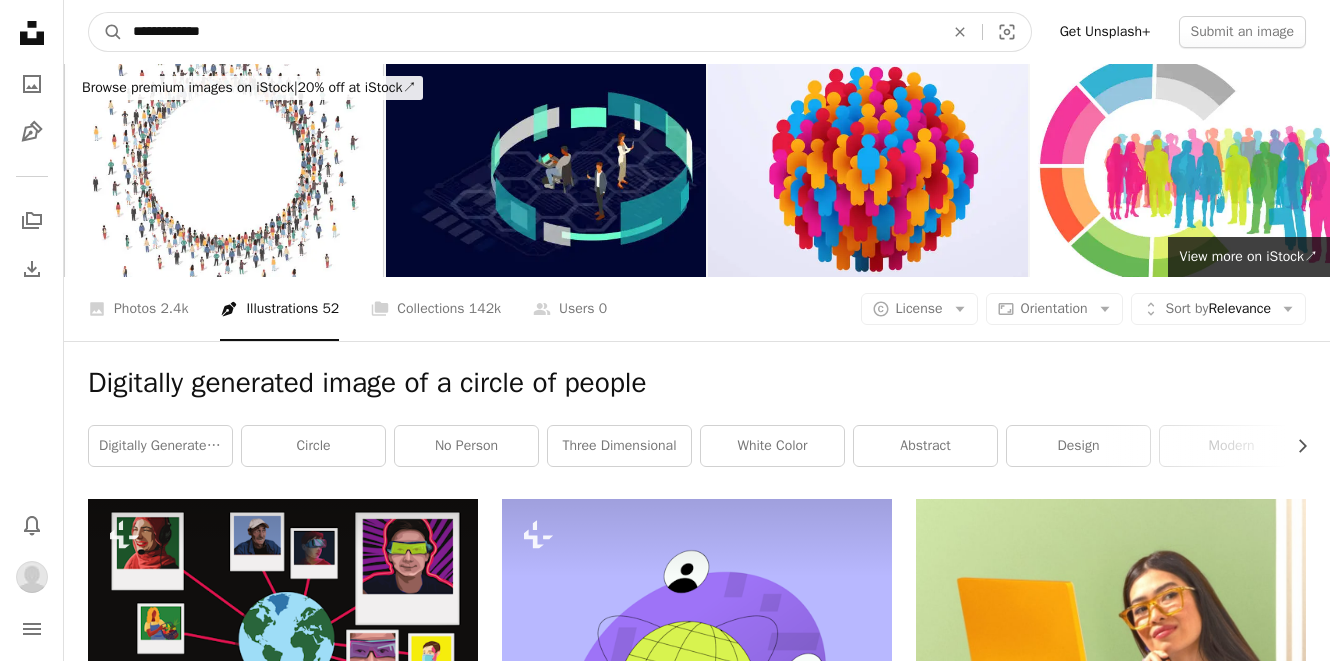 type on "**********" 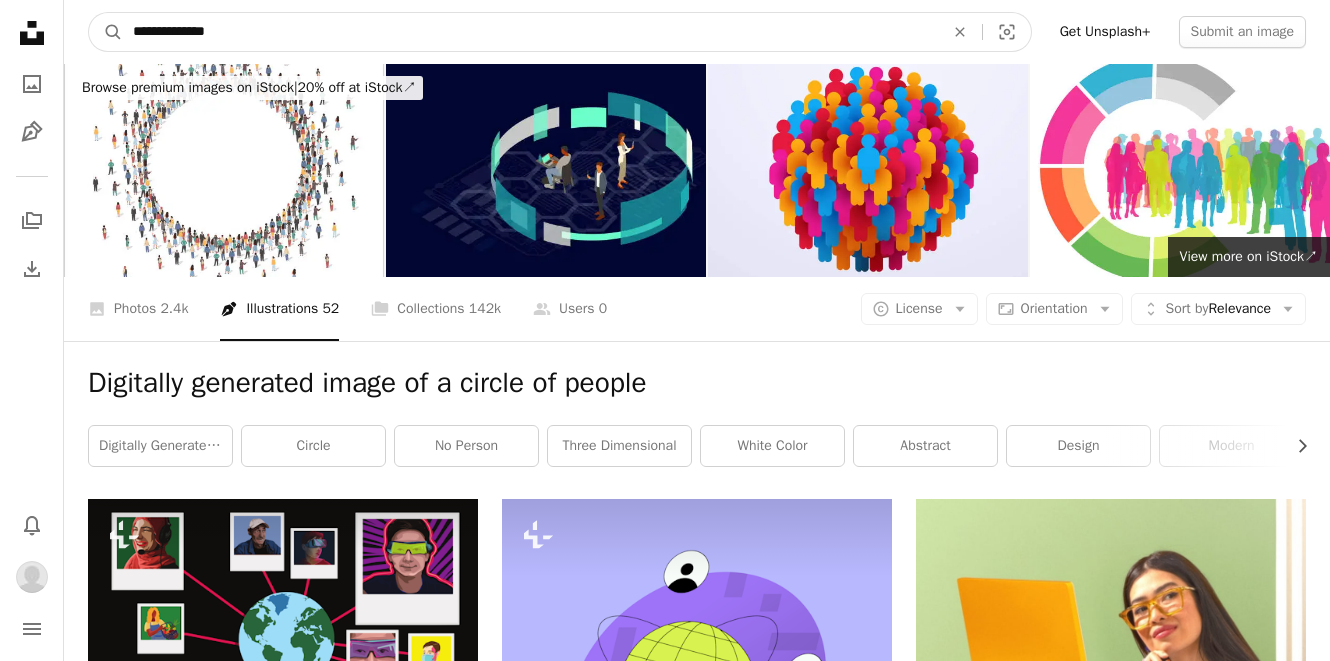 click on "A magnifying glass" at bounding box center (106, 32) 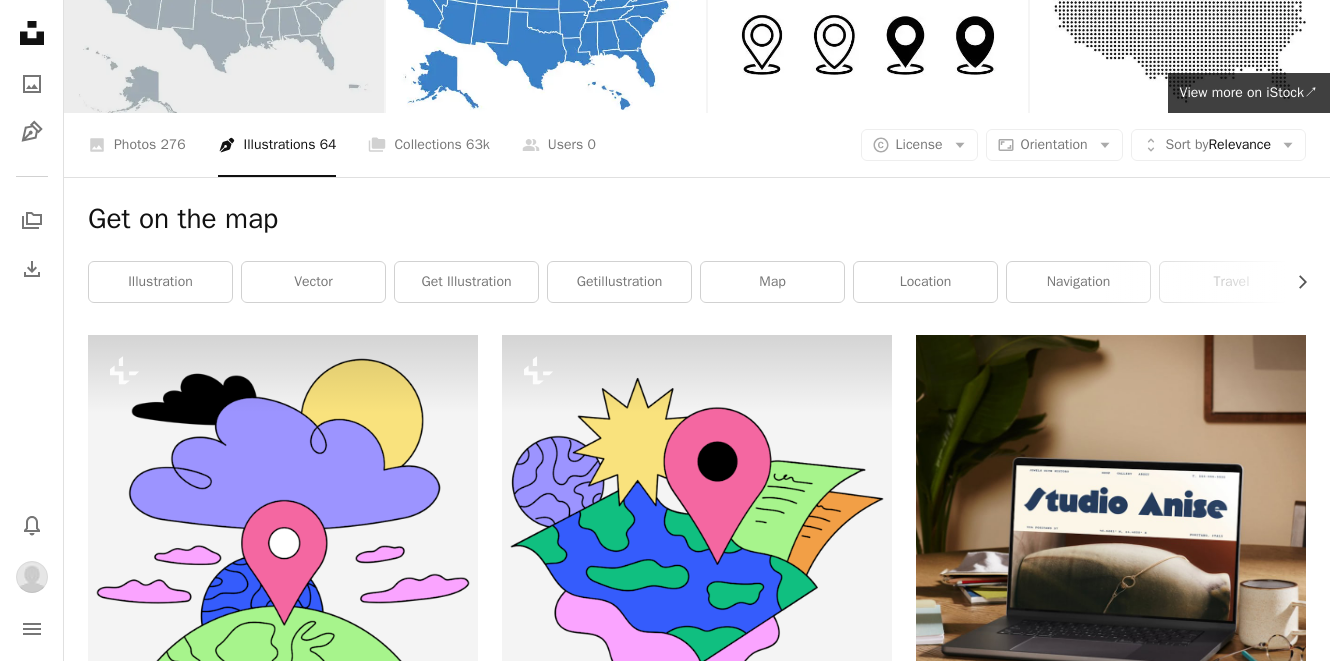 scroll, scrollTop: 0, scrollLeft: 0, axis: both 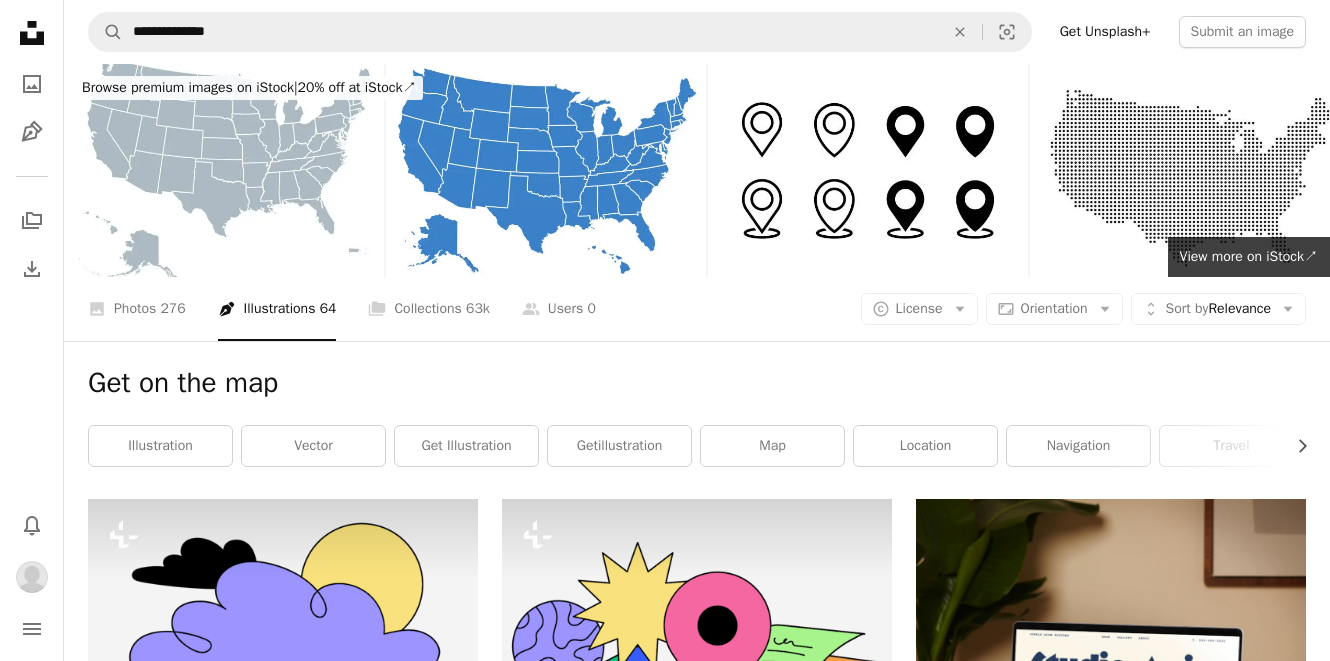 click on "**********" at bounding box center (697, 32) 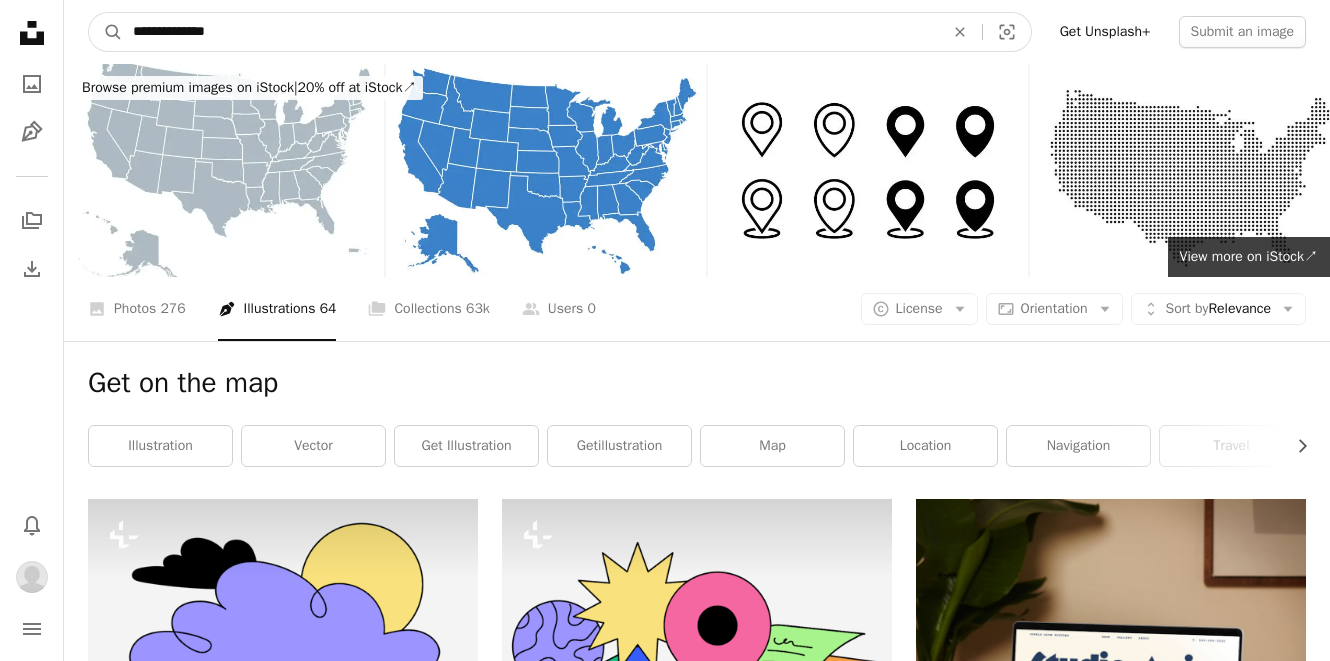 click on "**********" at bounding box center [530, 32] 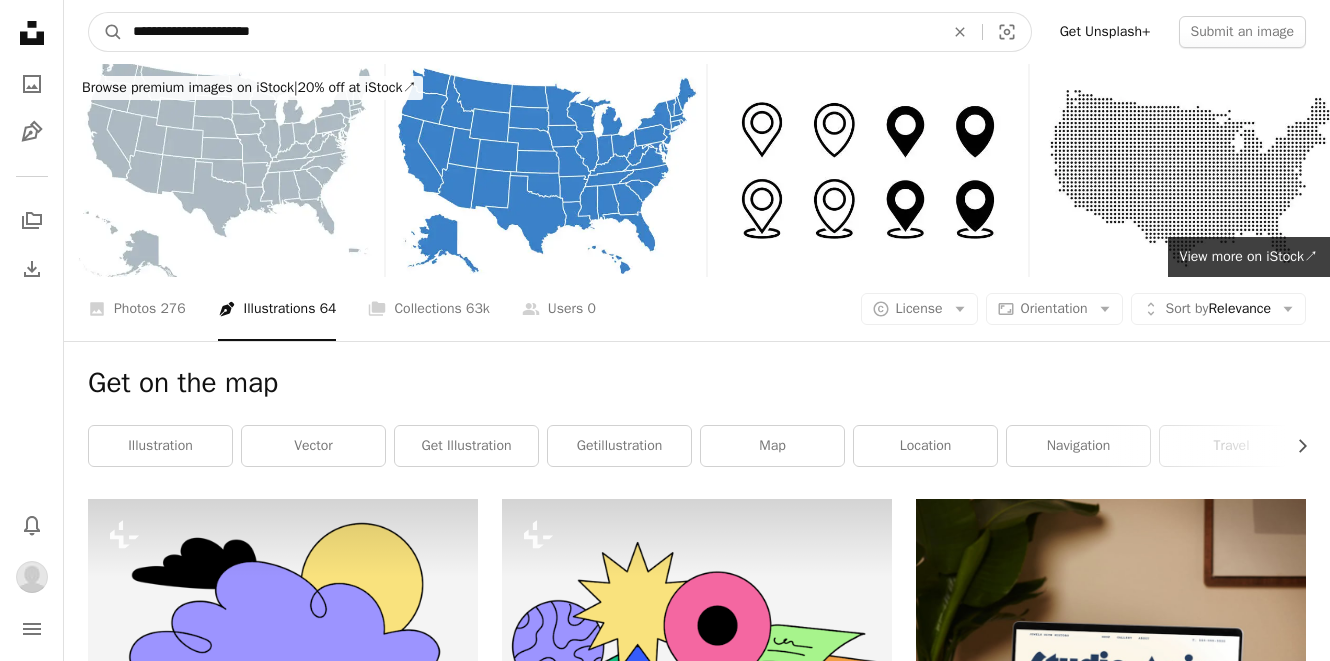 type on "**********" 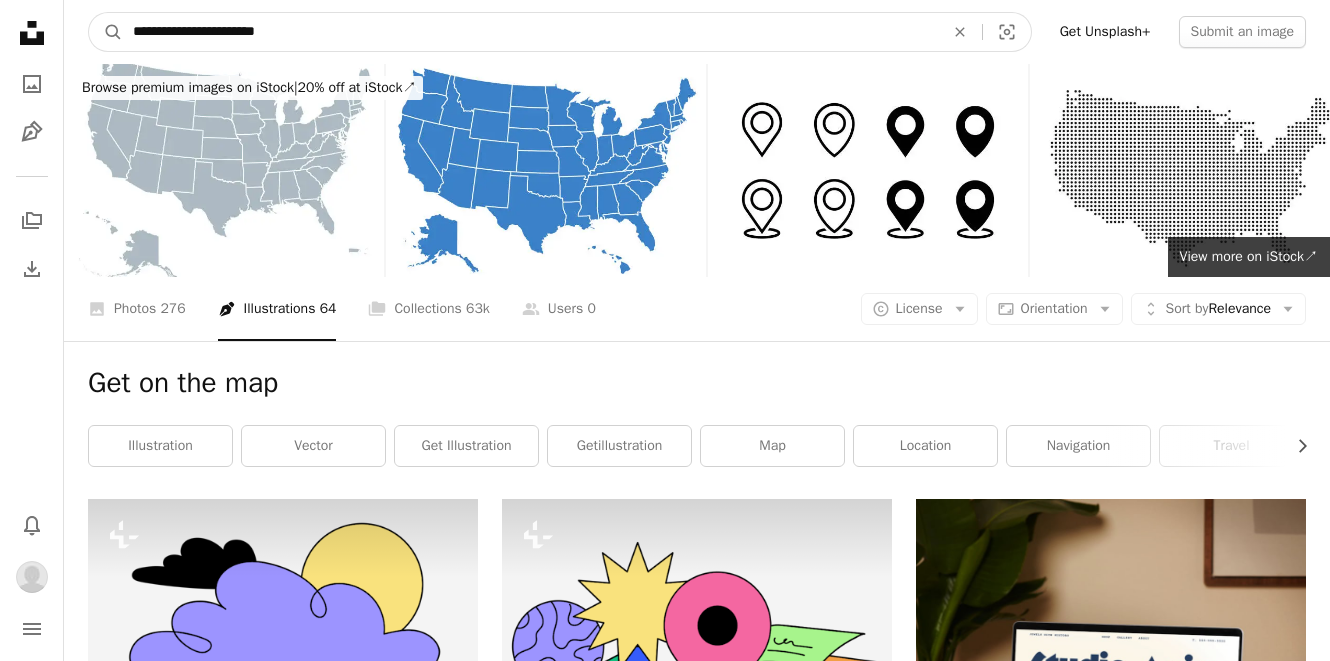 click on "A magnifying glass" at bounding box center (106, 32) 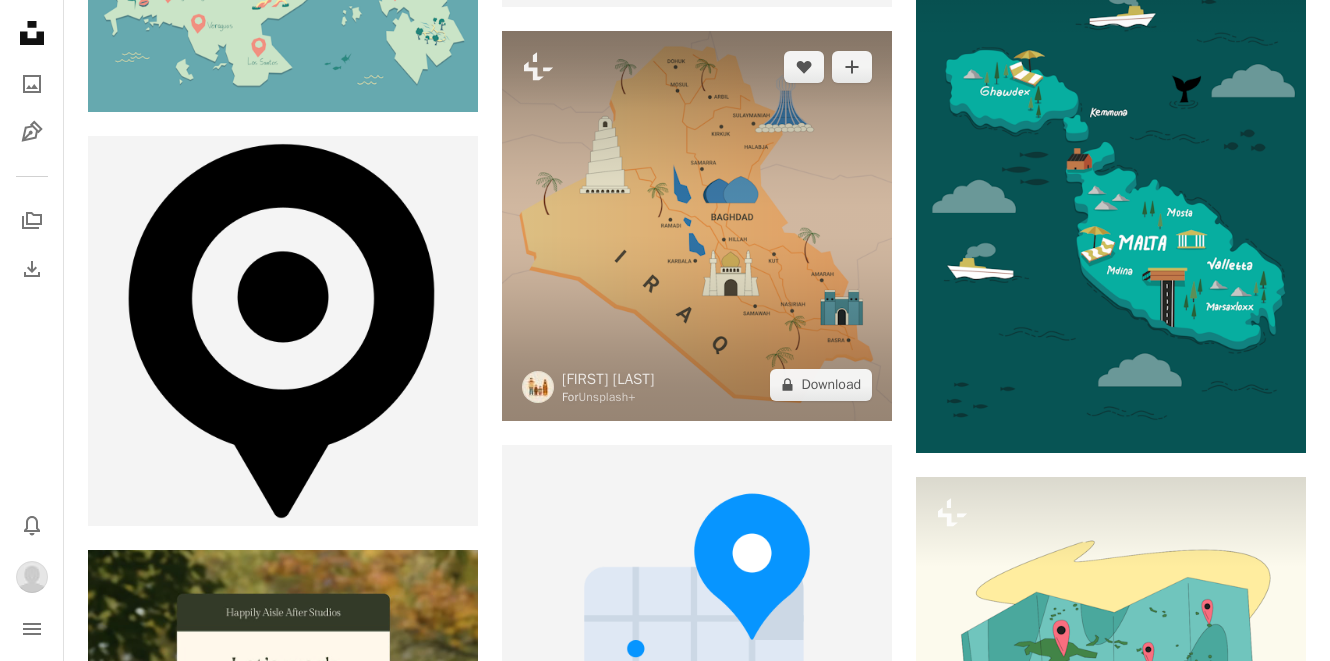 scroll, scrollTop: 3772, scrollLeft: 0, axis: vertical 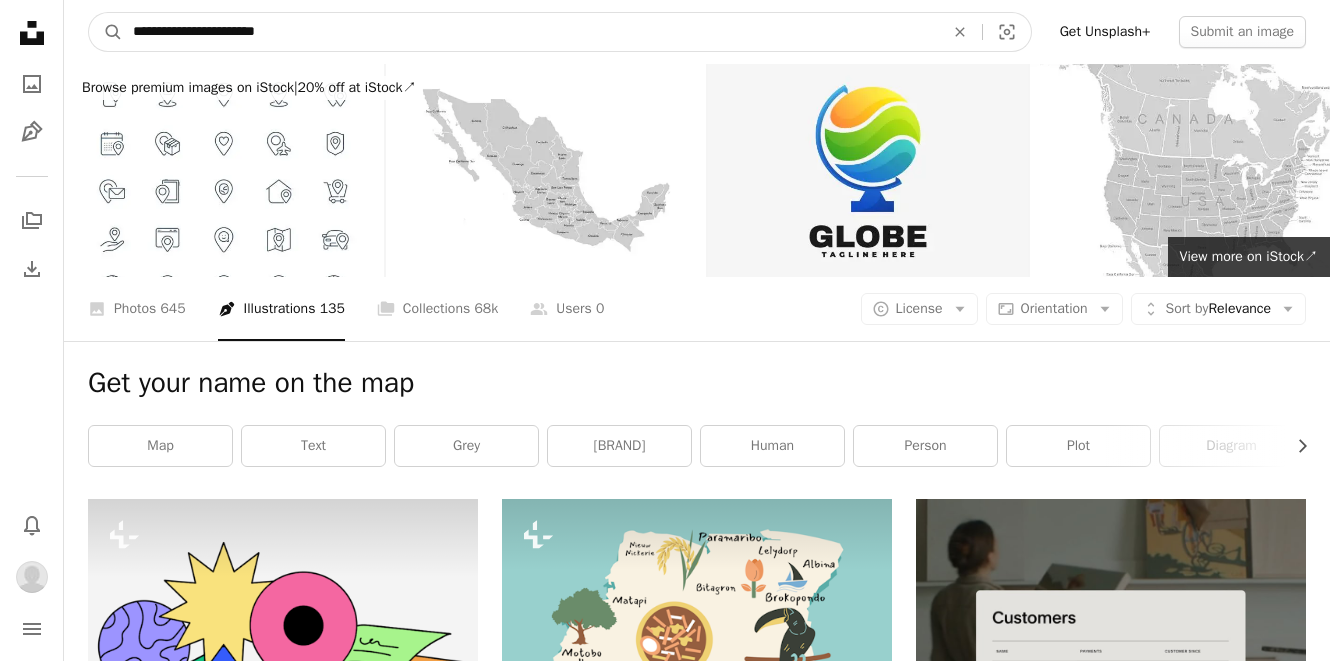 click on "**********" at bounding box center [530, 32] 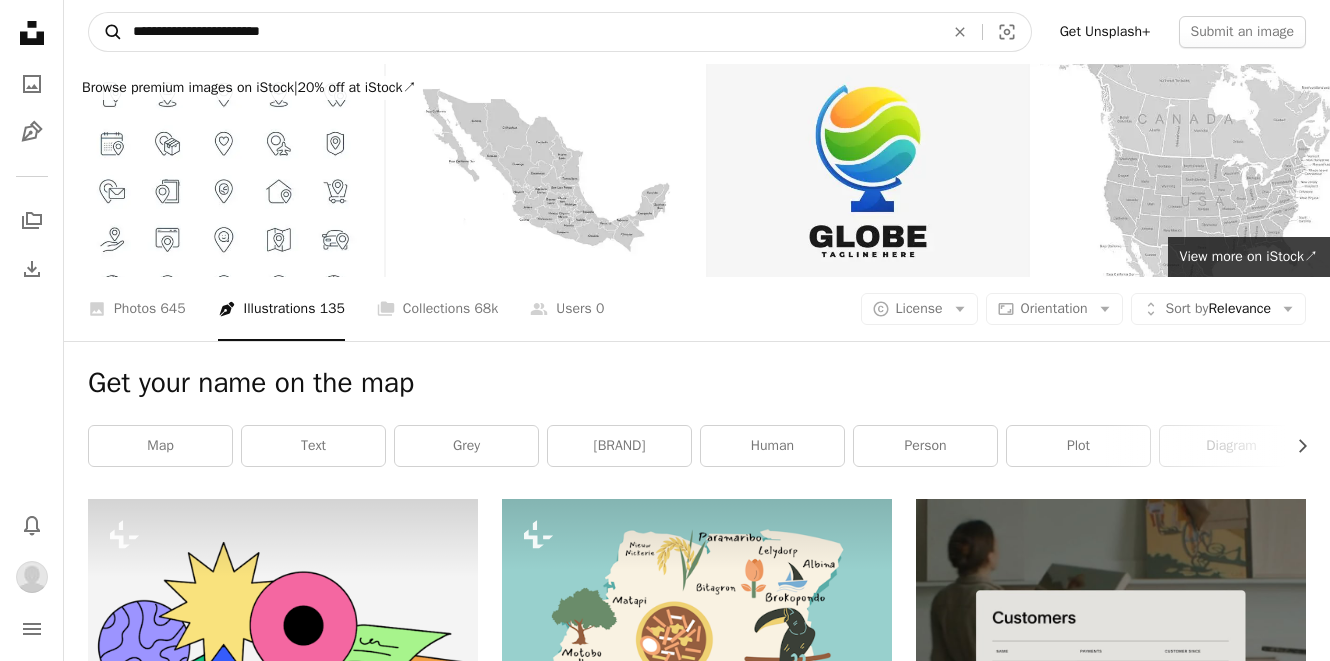 drag, startPoint x: 159, startPoint y: 29, endPoint x: 110, endPoint y: 28, distance: 49.010204 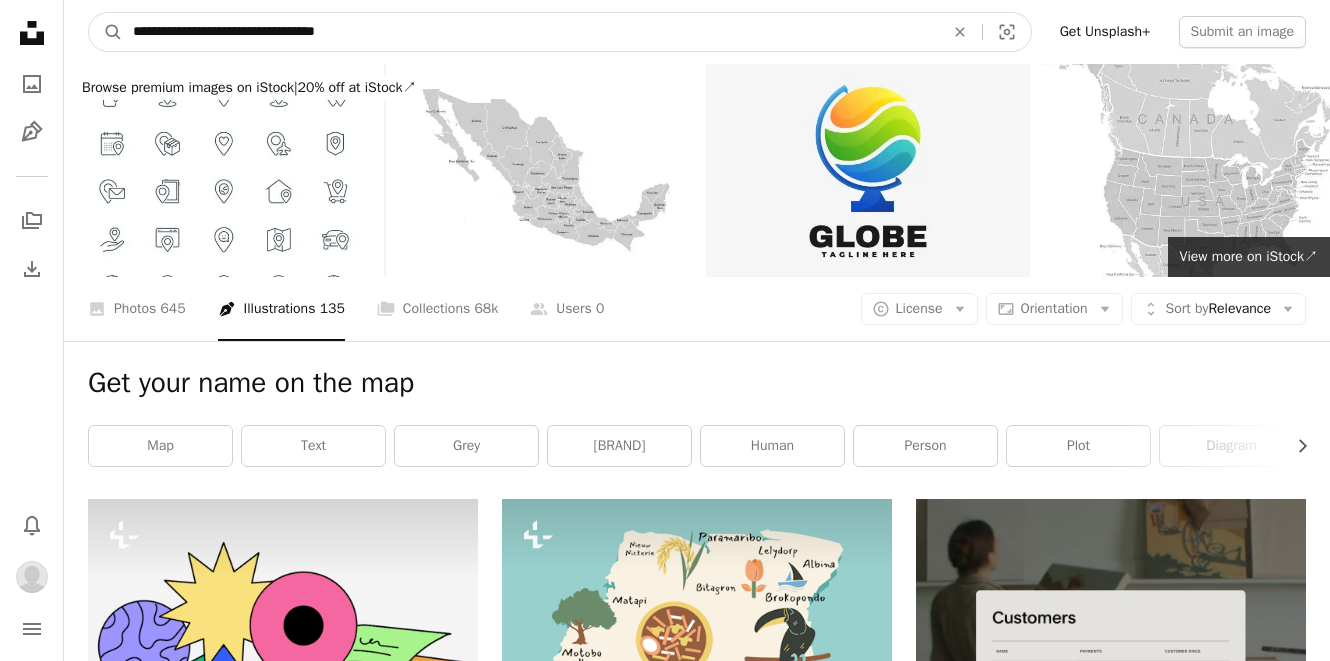 click on "**********" at bounding box center (530, 32) 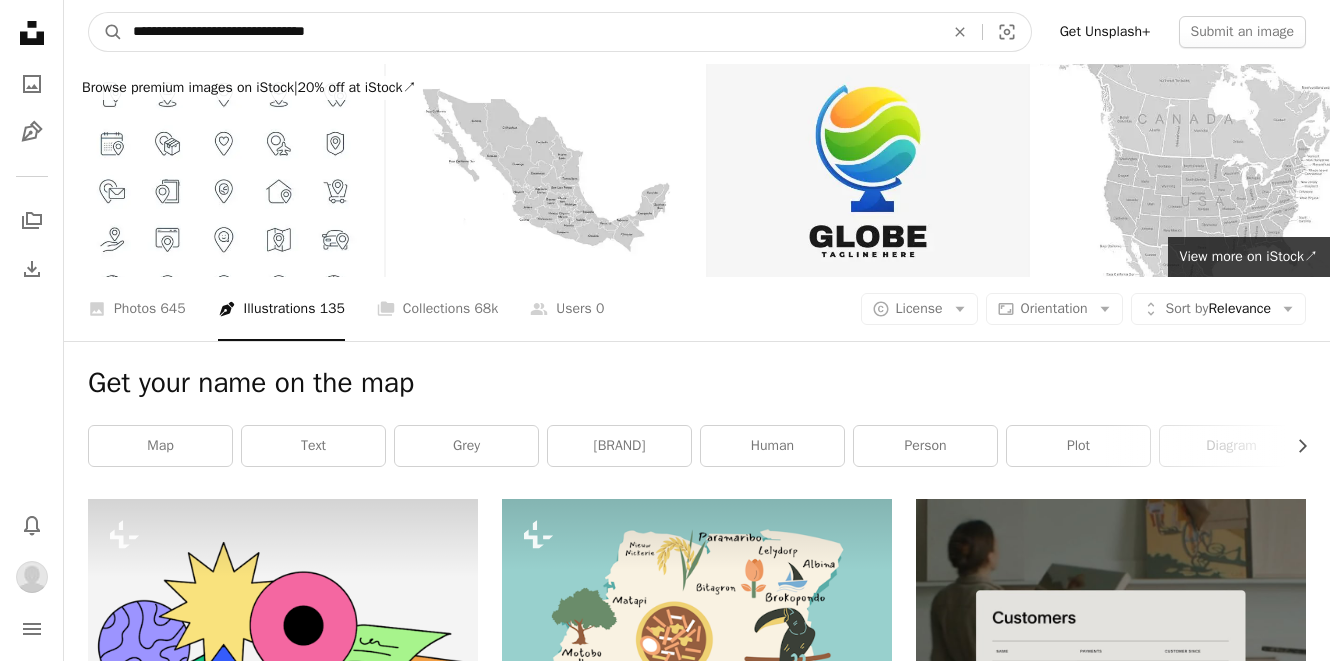 click on "**********" at bounding box center (530, 32) 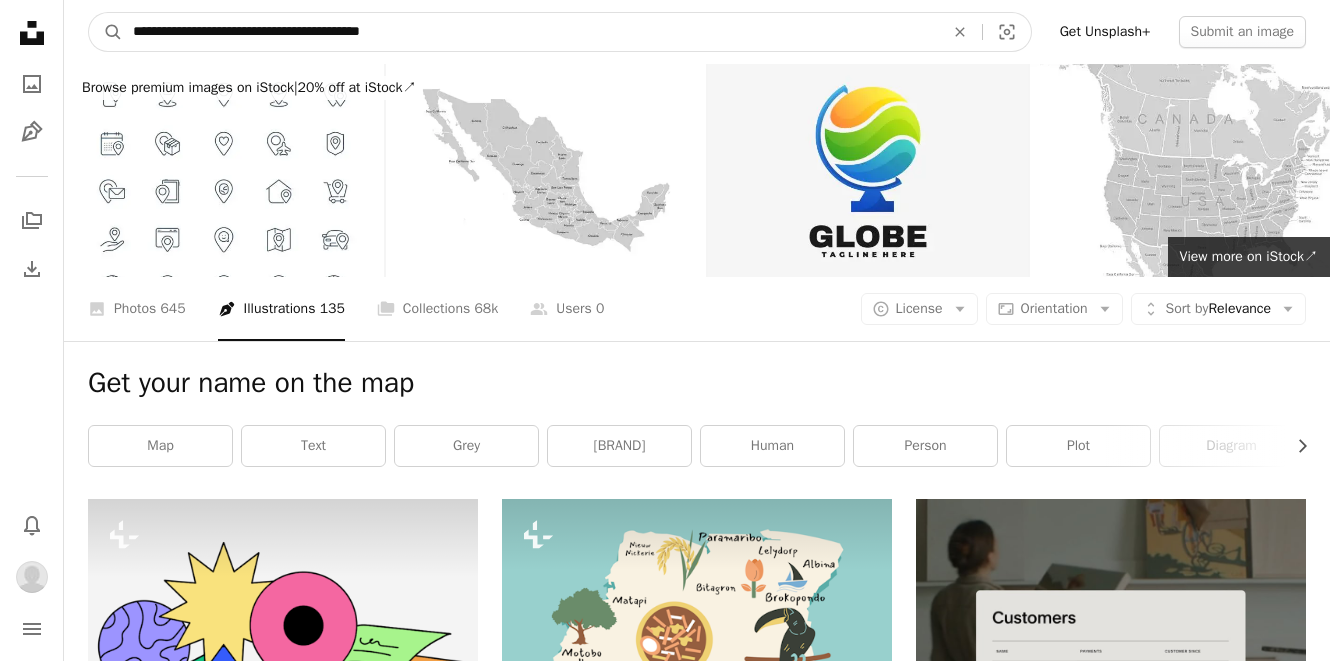 click on "**********" at bounding box center (530, 32) 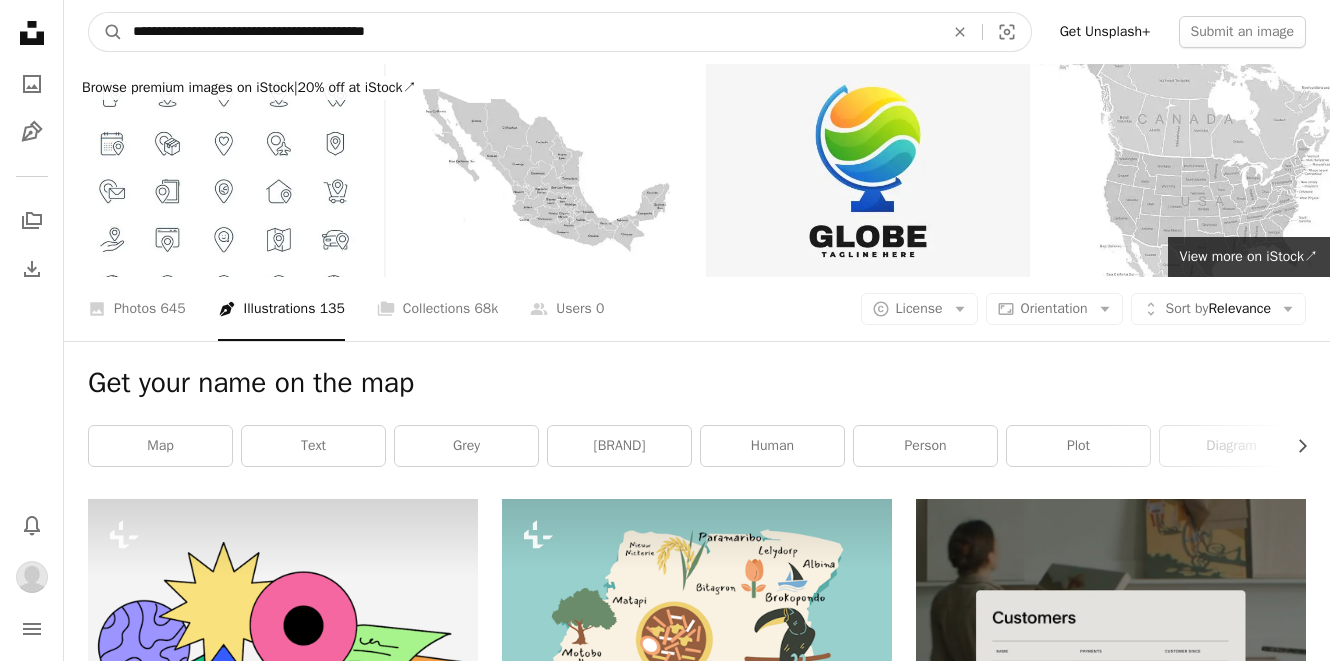 type on "**********" 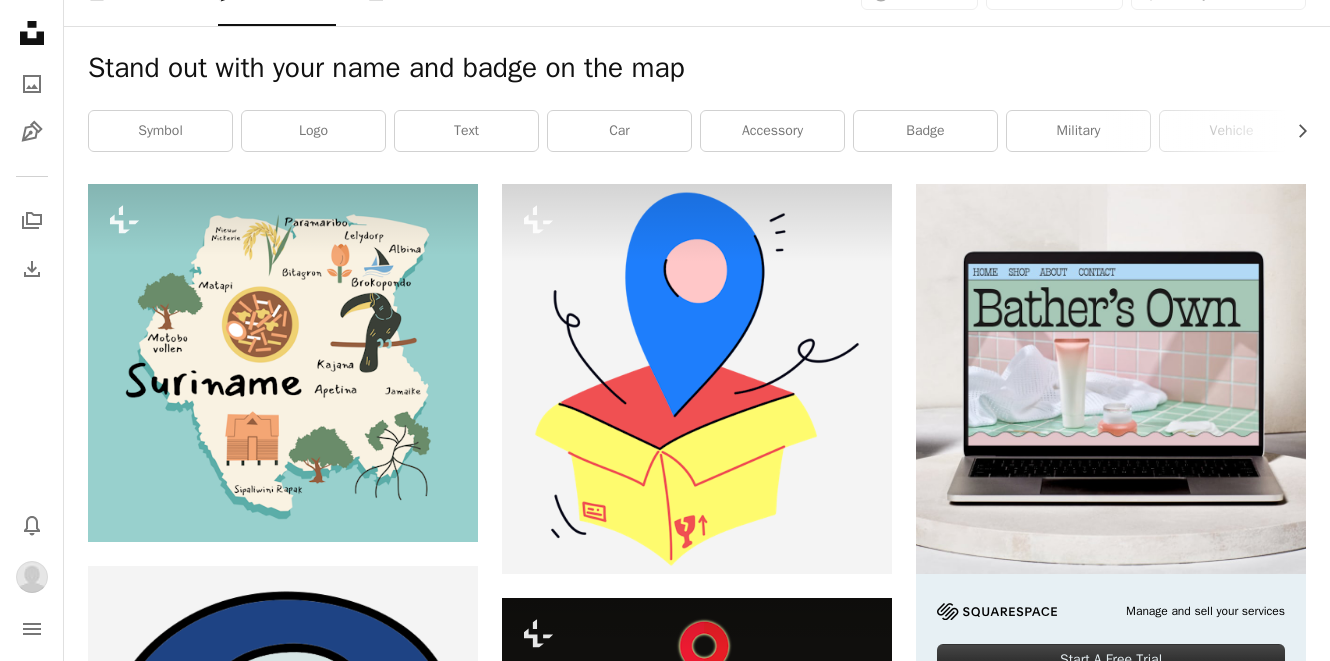 scroll, scrollTop: 0, scrollLeft: 0, axis: both 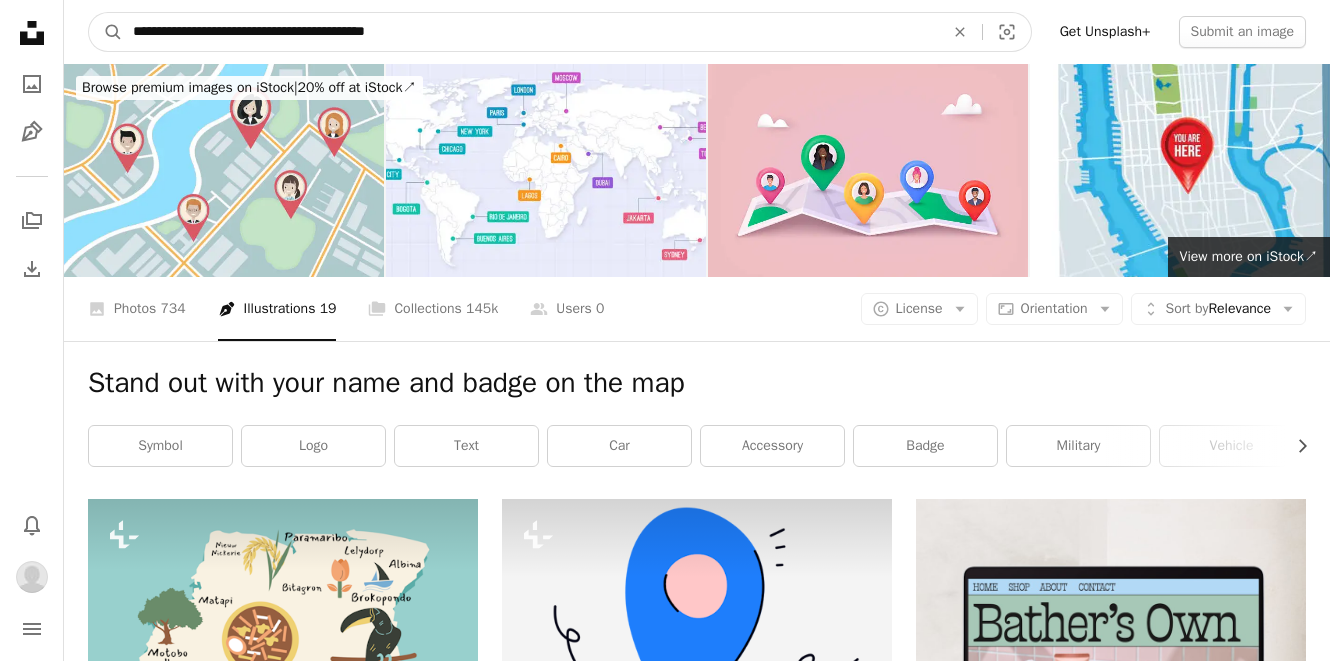drag, startPoint x: 553, startPoint y: 25, endPoint x: 77, endPoint y: 1, distance: 476.60464 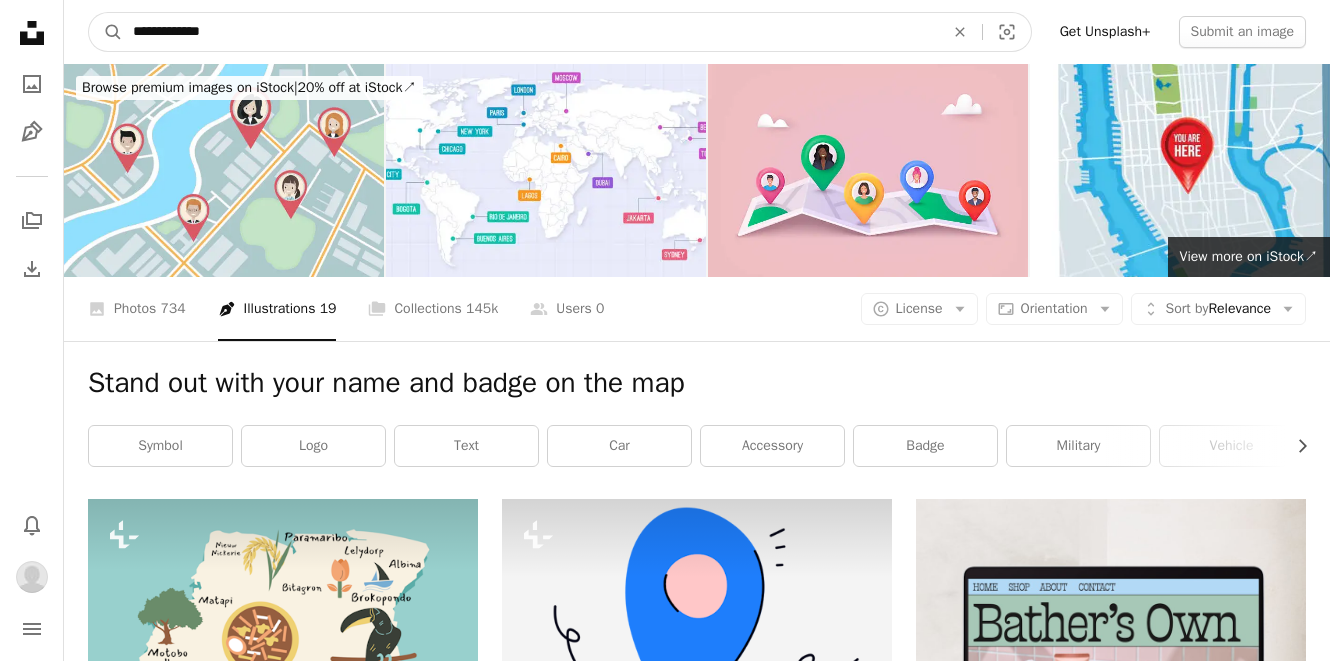 type on "**********" 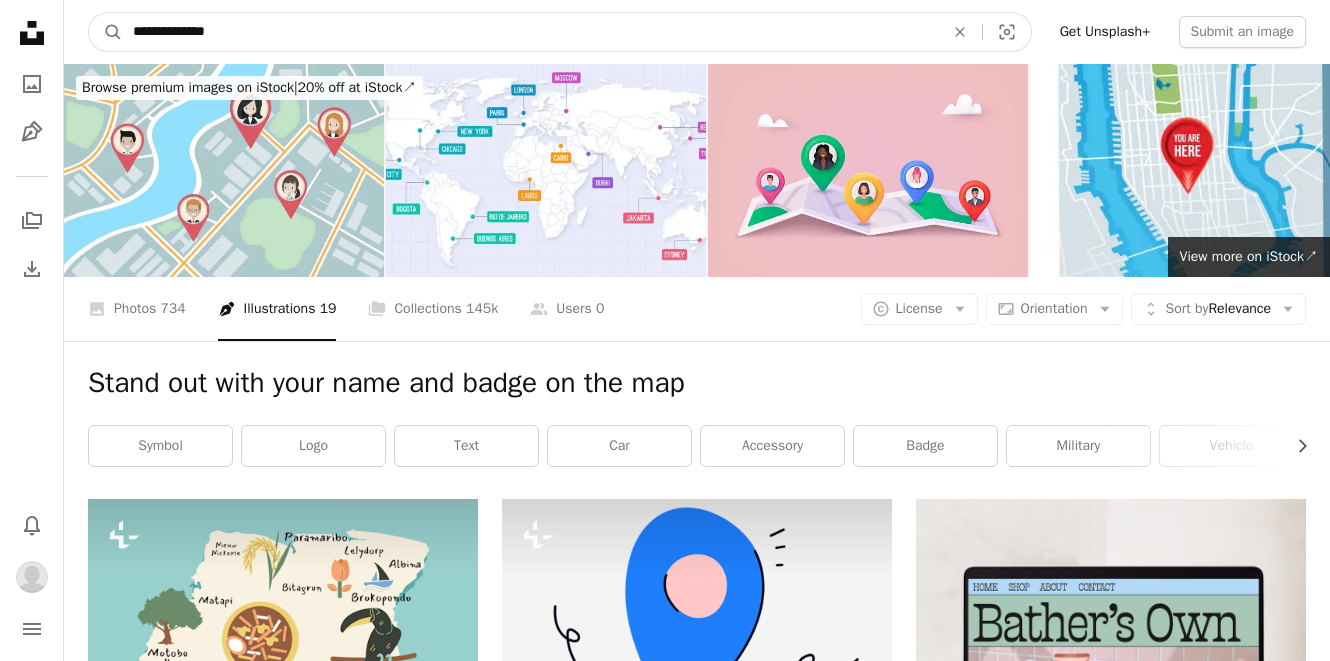 click on "A magnifying glass" at bounding box center (106, 32) 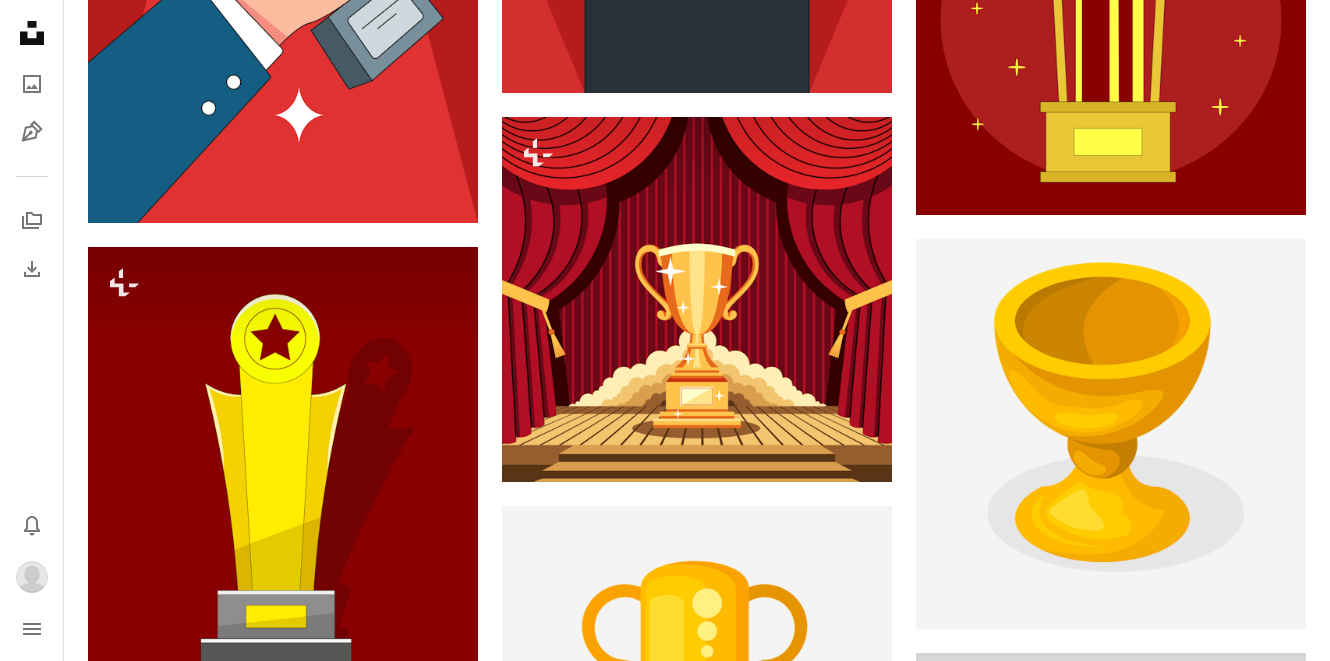 scroll, scrollTop: 2076, scrollLeft: 0, axis: vertical 